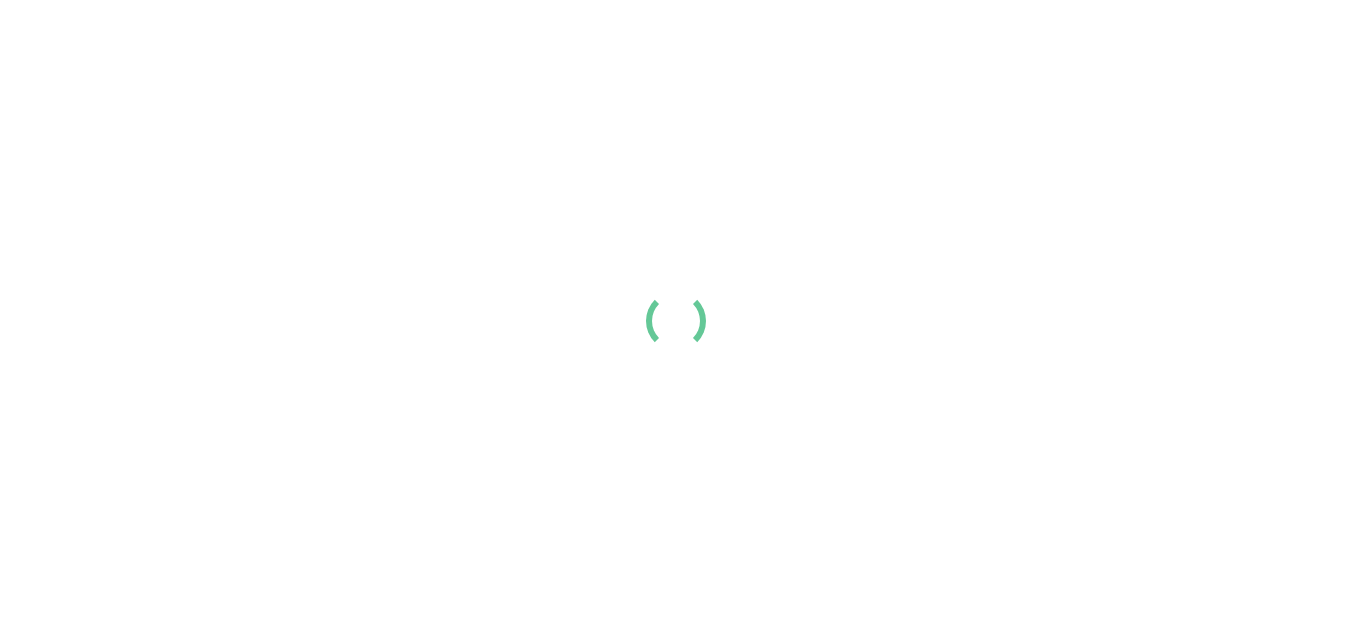scroll, scrollTop: 0, scrollLeft: 0, axis: both 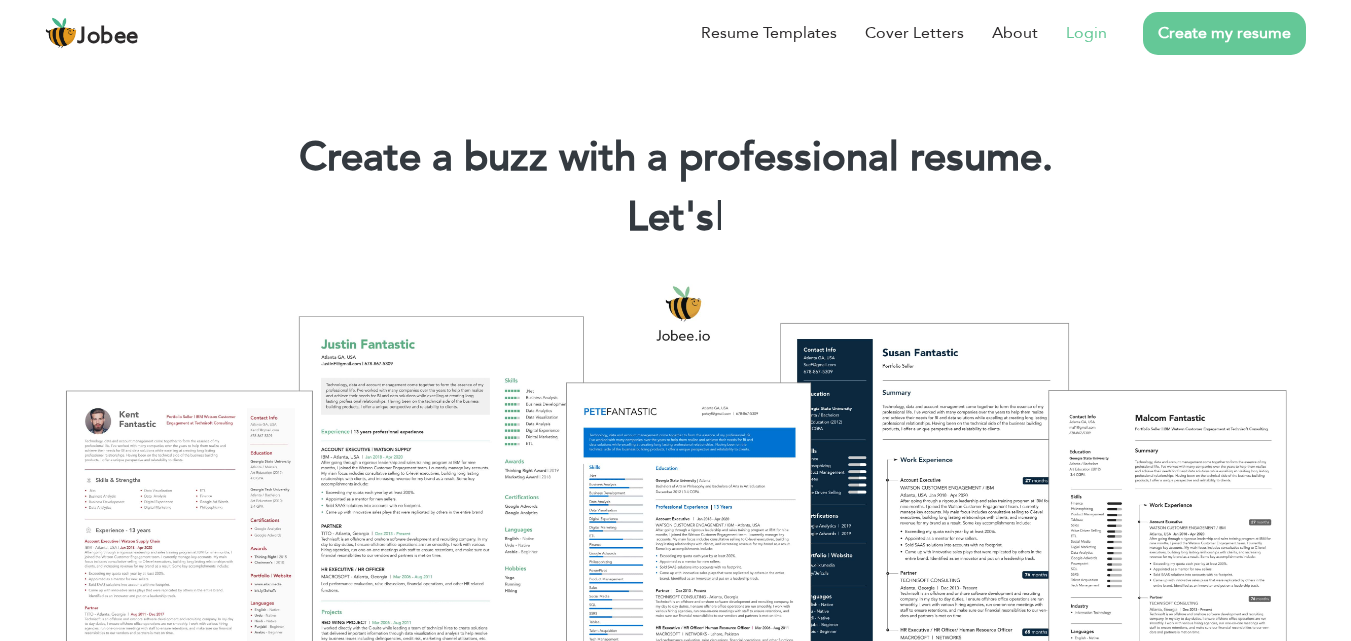 click on "Login" at bounding box center [1086, 33] 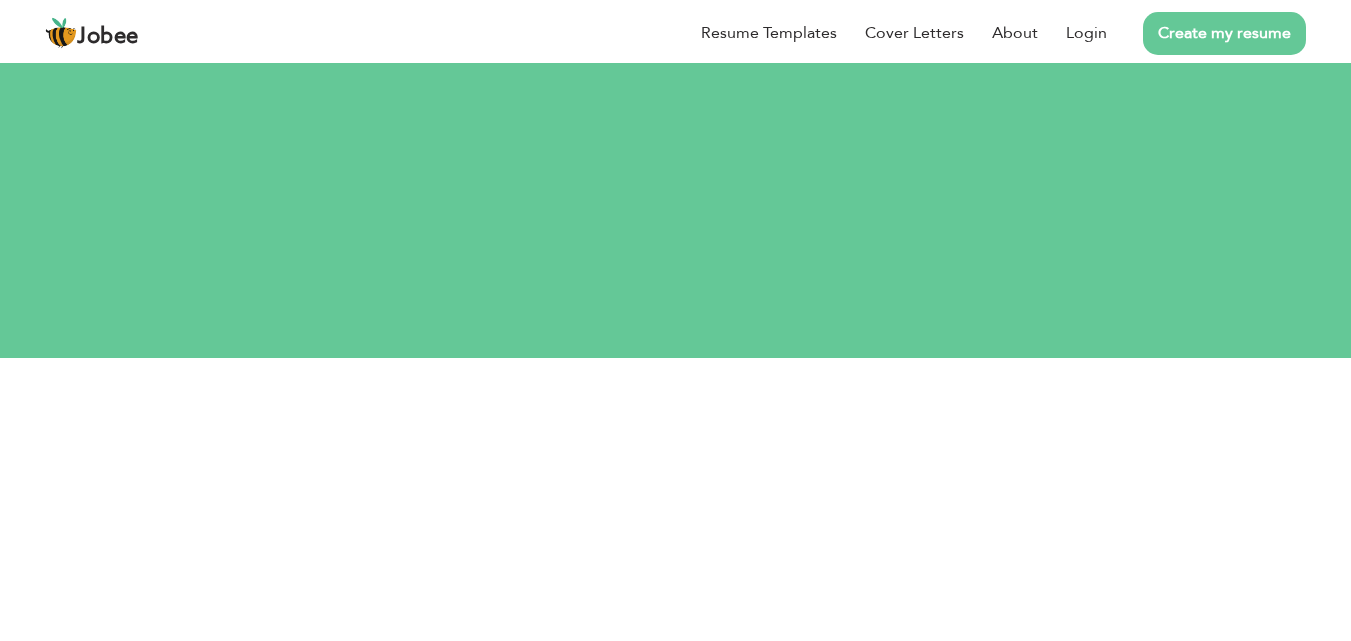 scroll, scrollTop: 0, scrollLeft: 0, axis: both 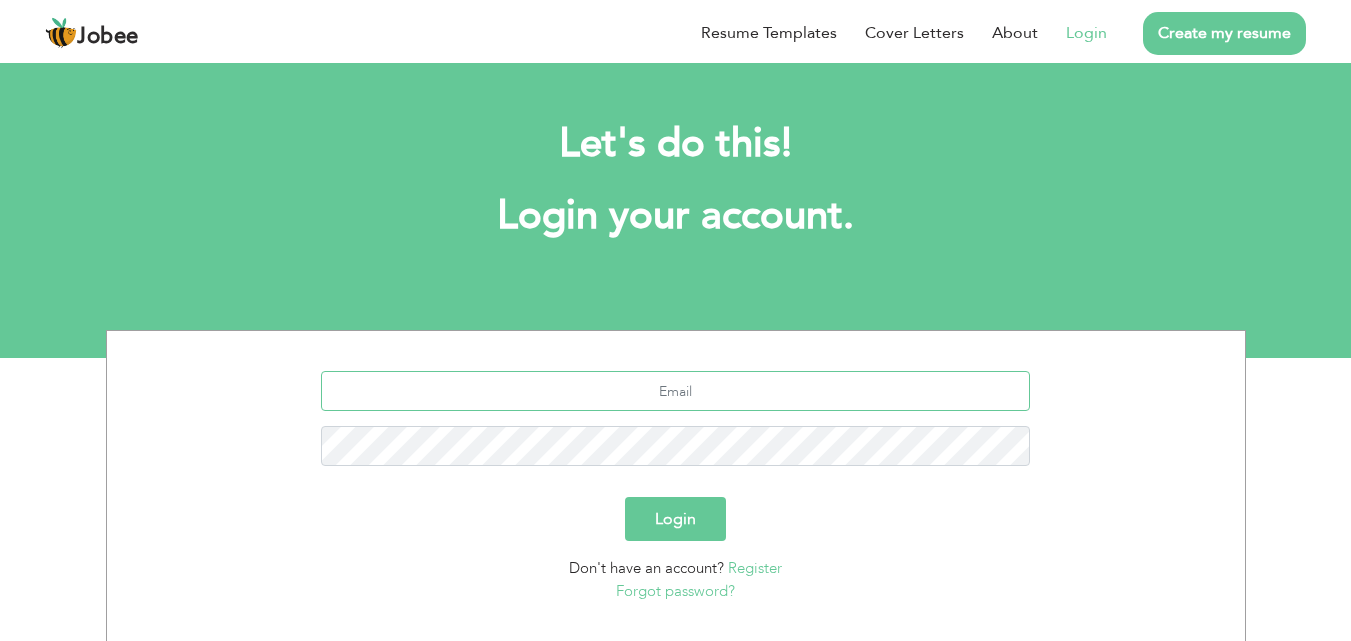 click at bounding box center (675, 391) 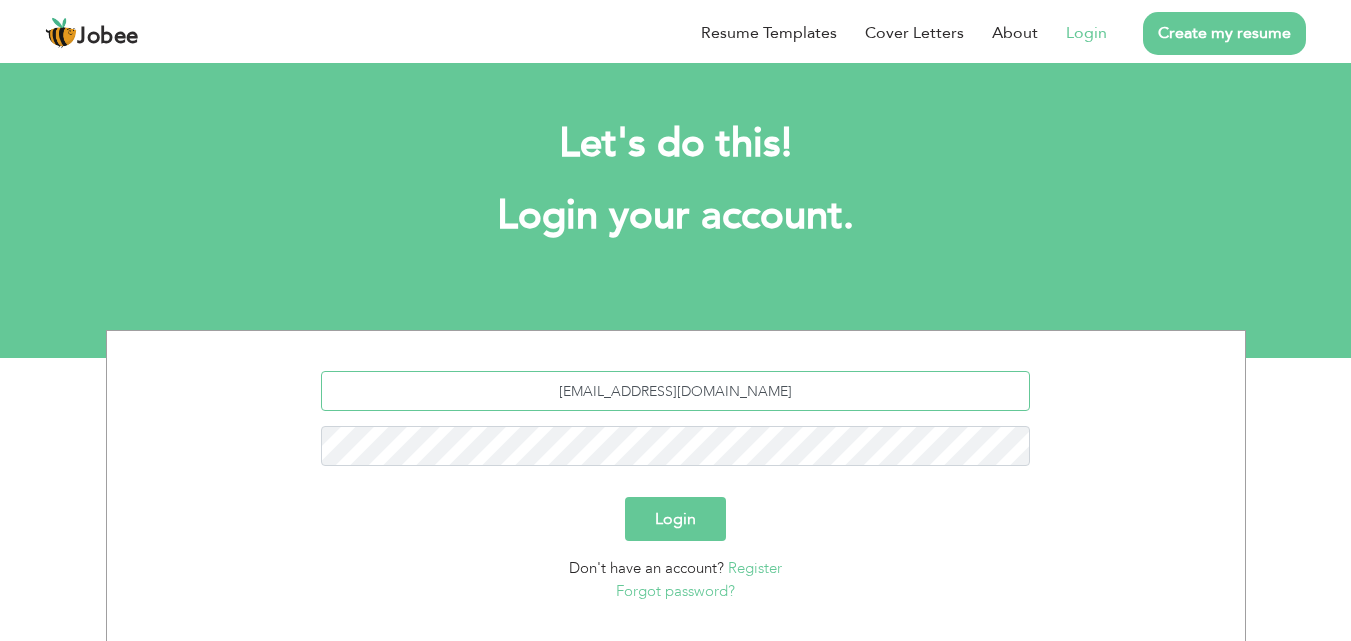 type on "[EMAIL_ADDRESS][DOMAIN_NAME]" 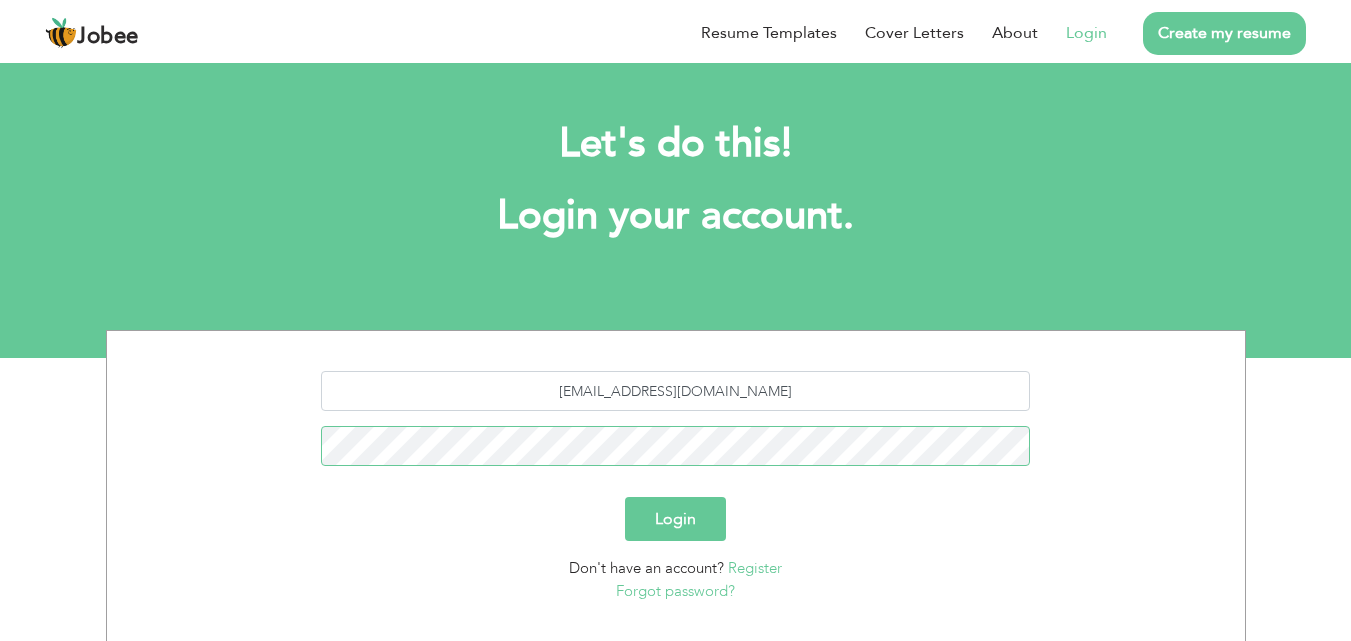 click on "Login" at bounding box center (675, 519) 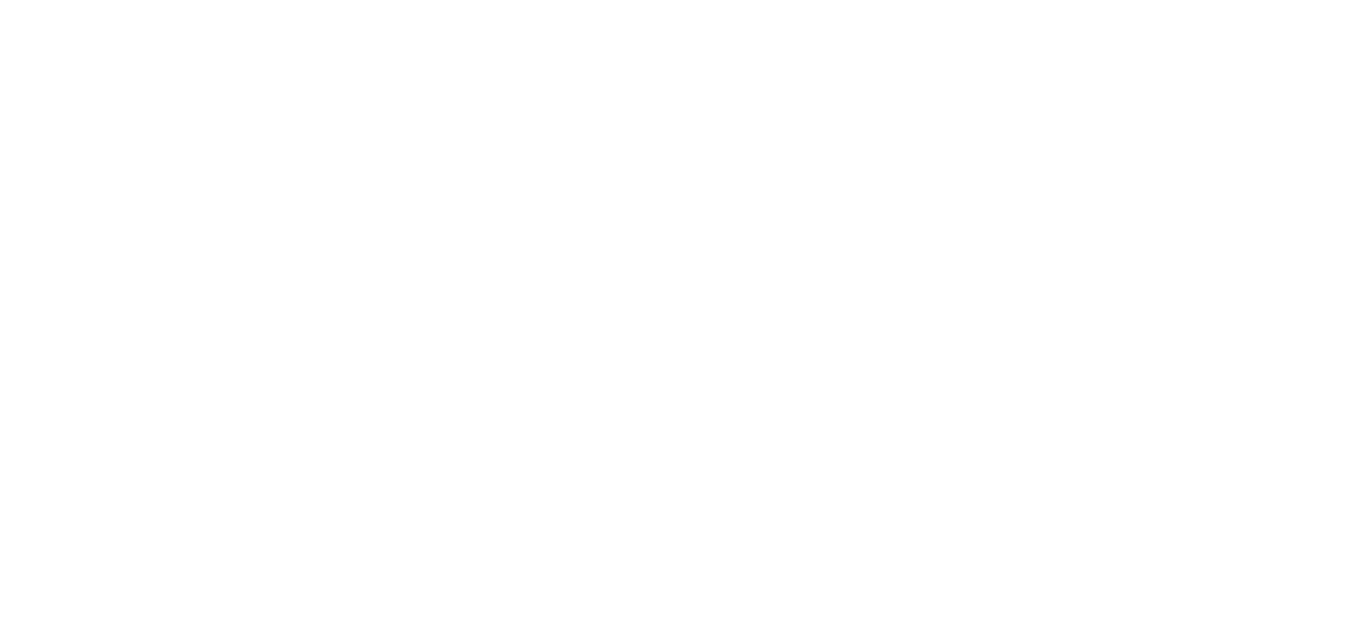 scroll, scrollTop: 0, scrollLeft: 0, axis: both 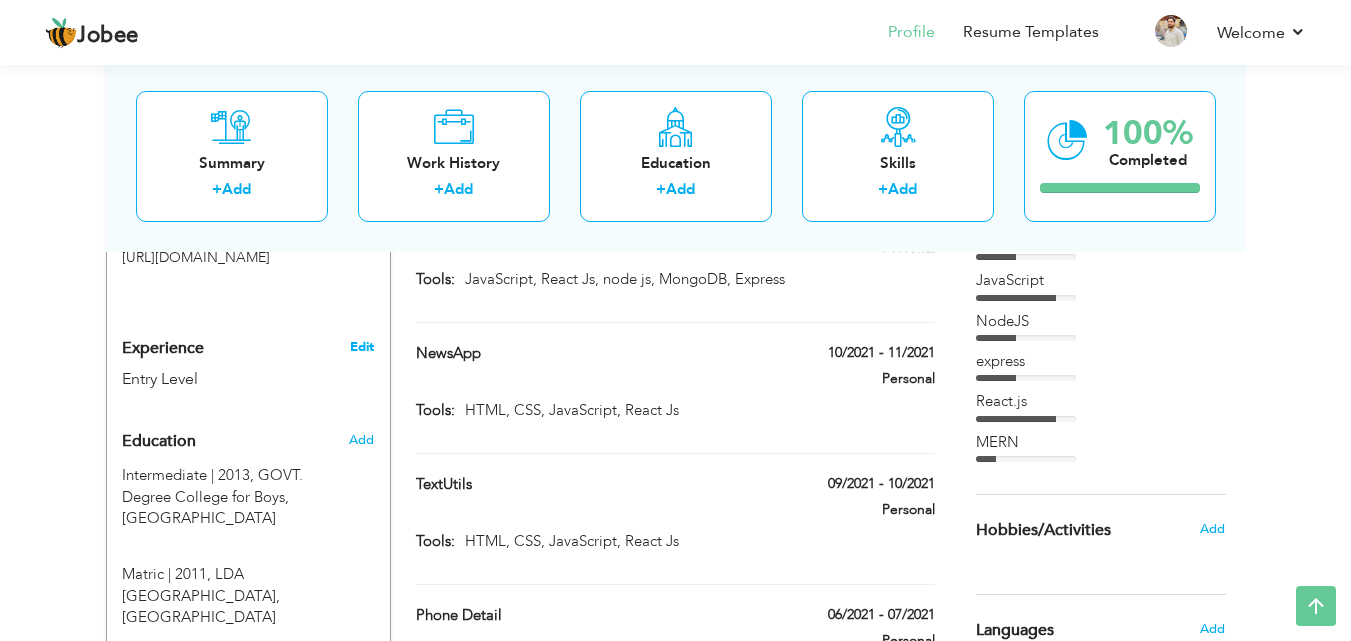 click on "Edit" at bounding box center (362, 347) 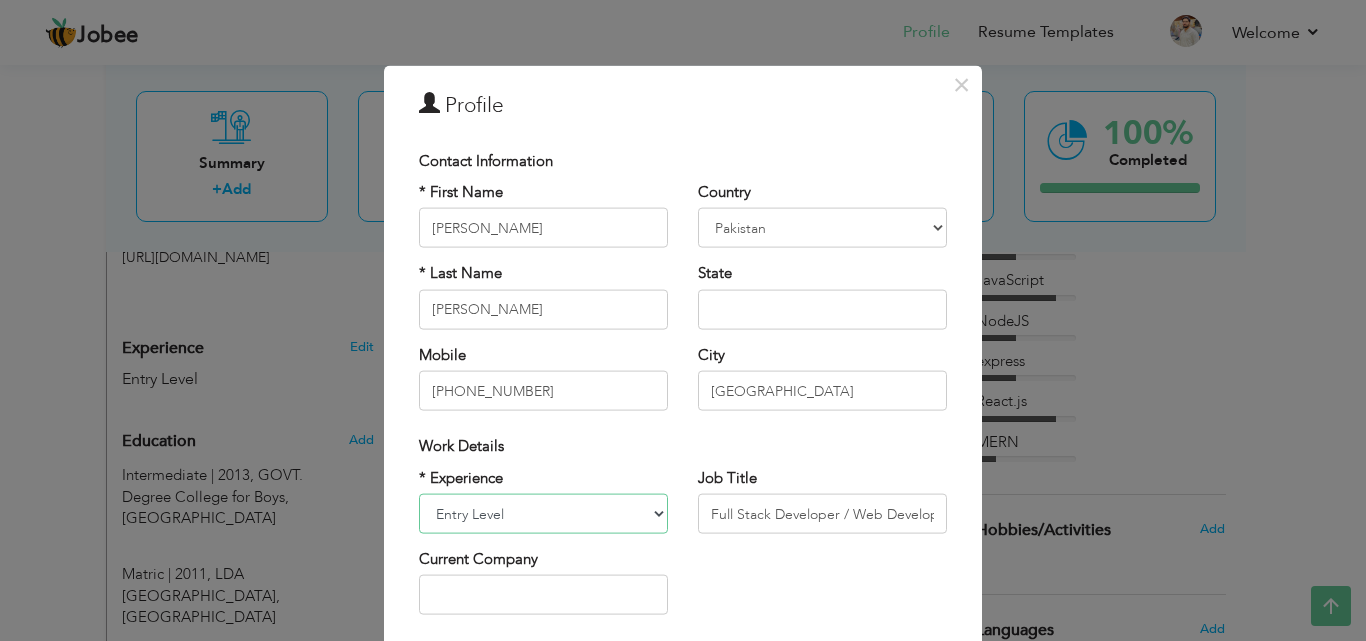 click on "Entry Level Less than 1 Year 1 Year 2 Years 3 Years 4 Years 5 Years 6 Years 7 Years 8 Years 9 Years 10 Years 11 Years 12 Years 13 Years 14 Years 15 Years 16 Years 17 Years 18 Years 19 Years 20 Years 21 Years 22 Years 23 Years 24 Years 25 Years 26 Years 27 Years 28 Years 29 Years 30 Years 31 Years 32 Years 33 Years 34 Years 35 Years More than 35 Years" at bounding box center (543, 514) 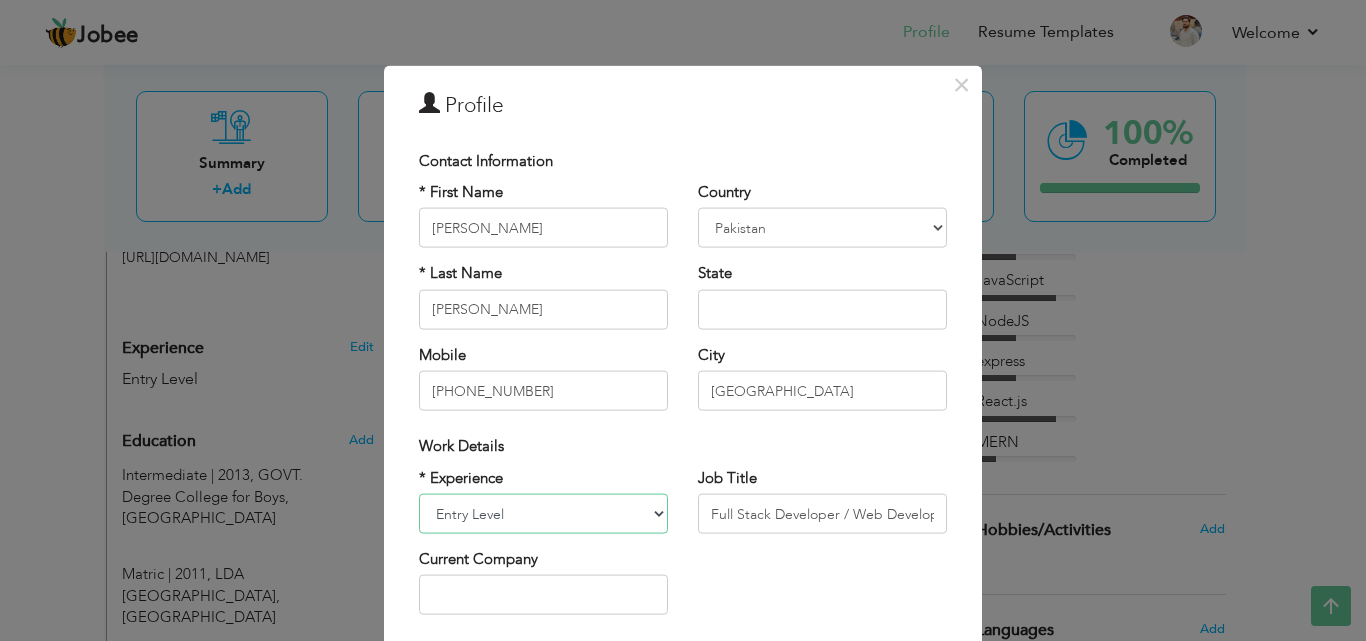 select on "number:11" 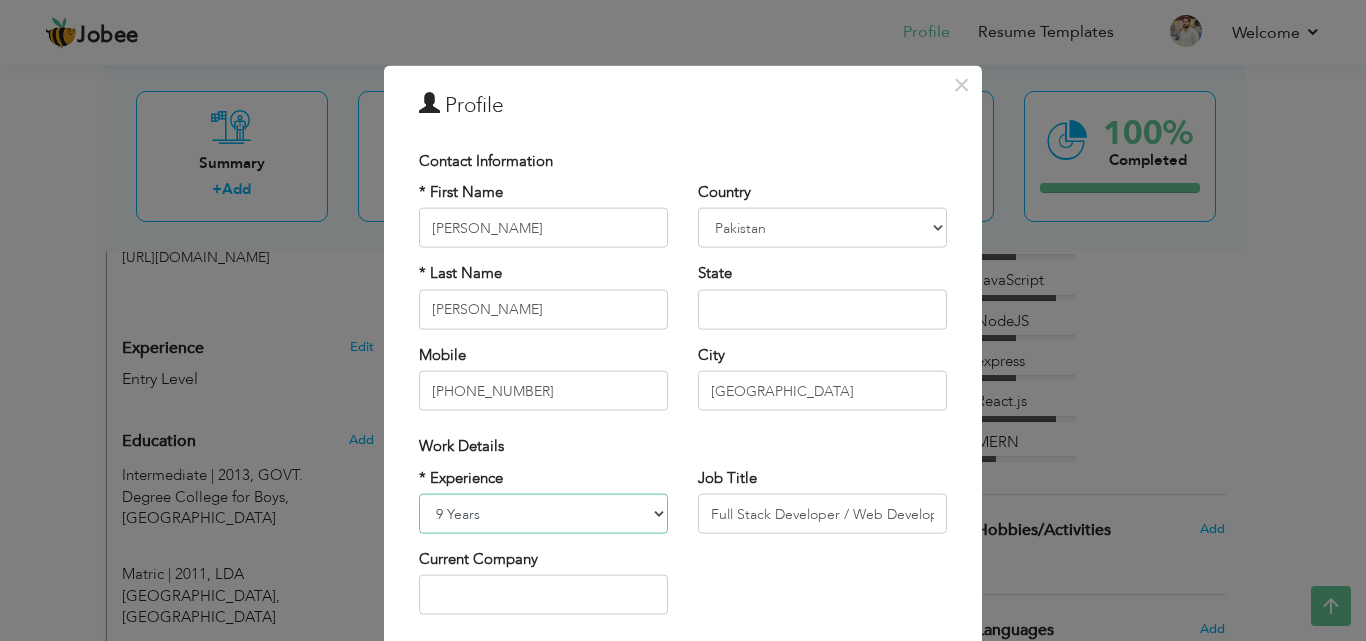click on "Entry Level Less than 1 Year 1 Year 2 Years 3 Years 4 Years 5 Years 6 Years 7 Years 8 Years 9 Years 10 Years 11 Years 12 Years 13 Years 14 Years 15 Years 16 Years 17 Years 18 Years 19 Years 20 Years 21 Years 22 Years 23 Years 24 Years 25 Years 26 Years 27 Years 28 Years 29 Years 30 Years 31 Years 32 Years 33 Years 34 Years 35 Years More than 35 Years" at bounding box center [543, 514] 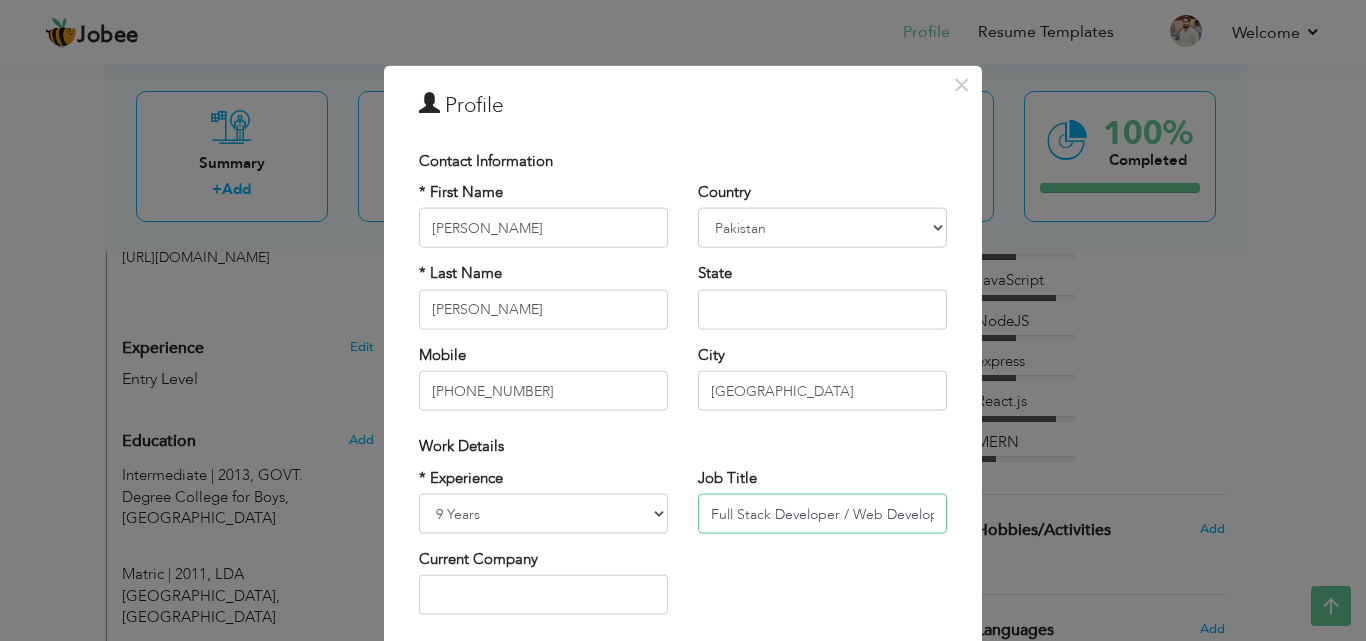click on "Full Stack Developer / Web Developer" at bounding box center (822, 514) 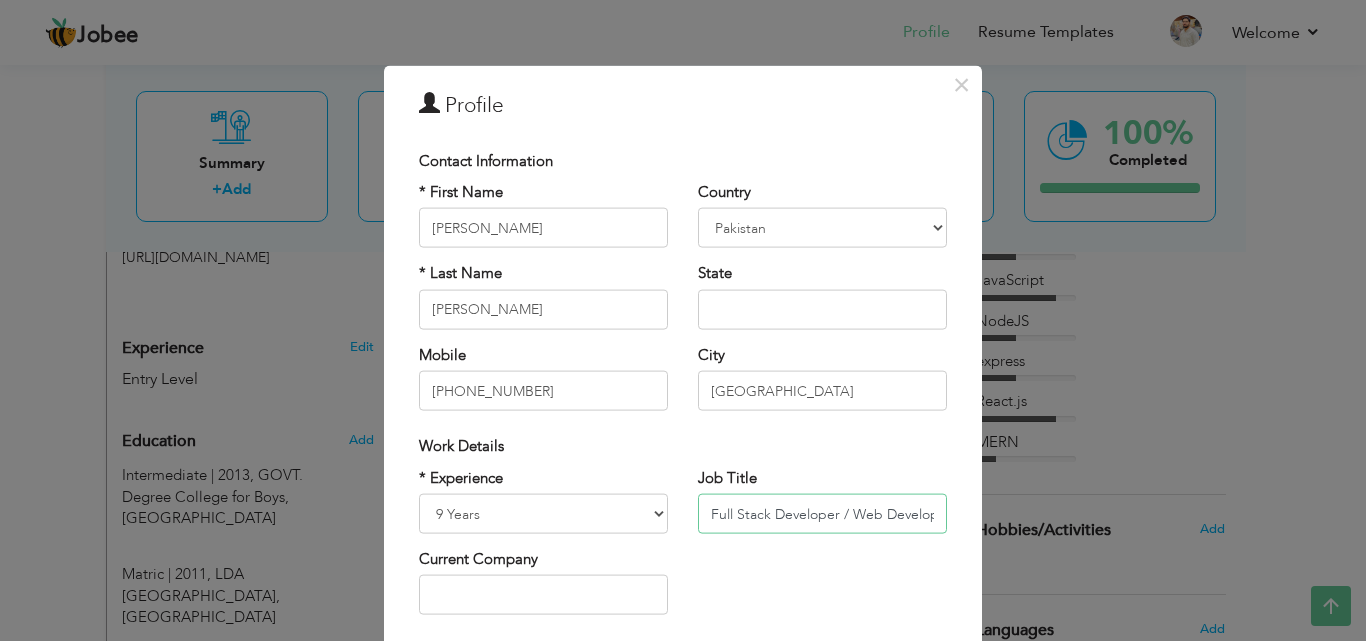 click on "Full Stack Developer / Web Developer" at bounding box center [822, 514] 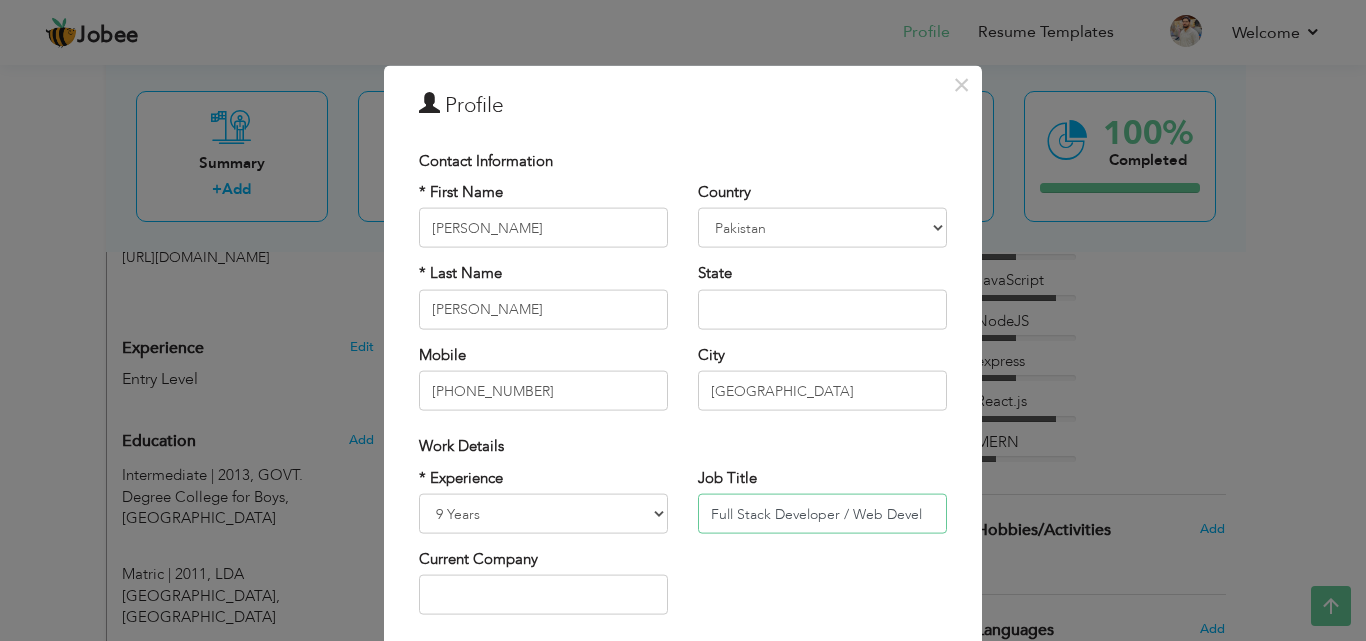 scroll, scrollTop: 0, scrollLeft: 0, axis: both 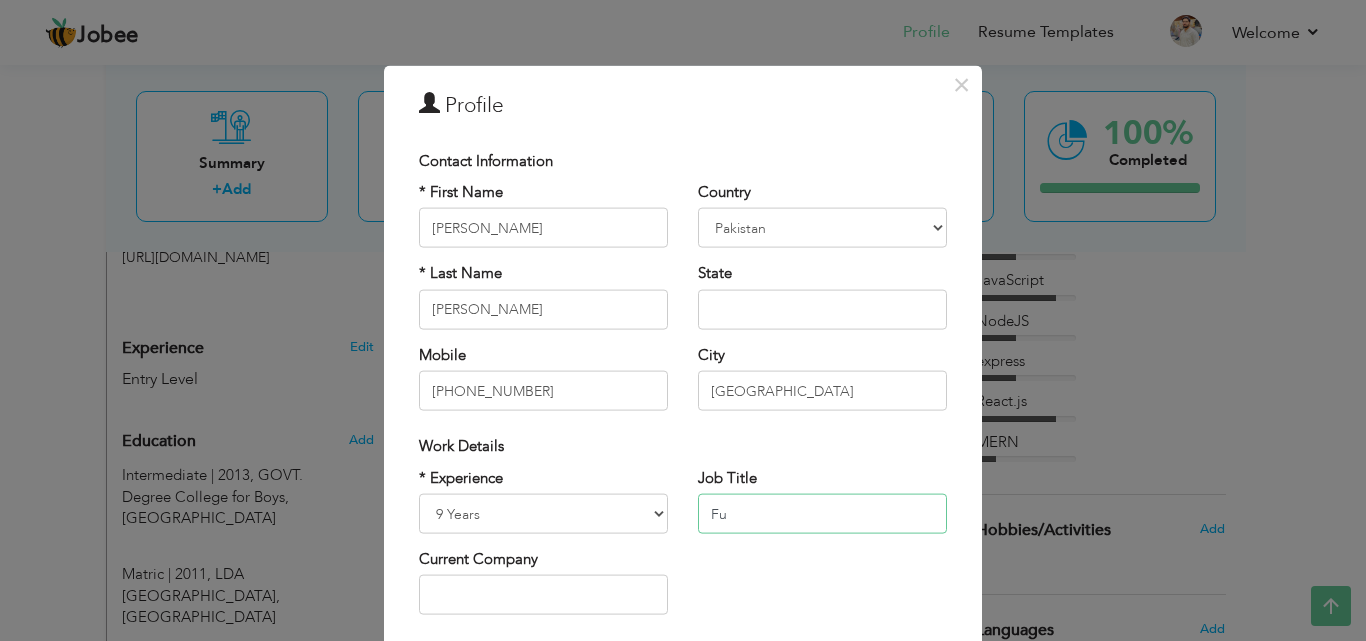 type on "F" 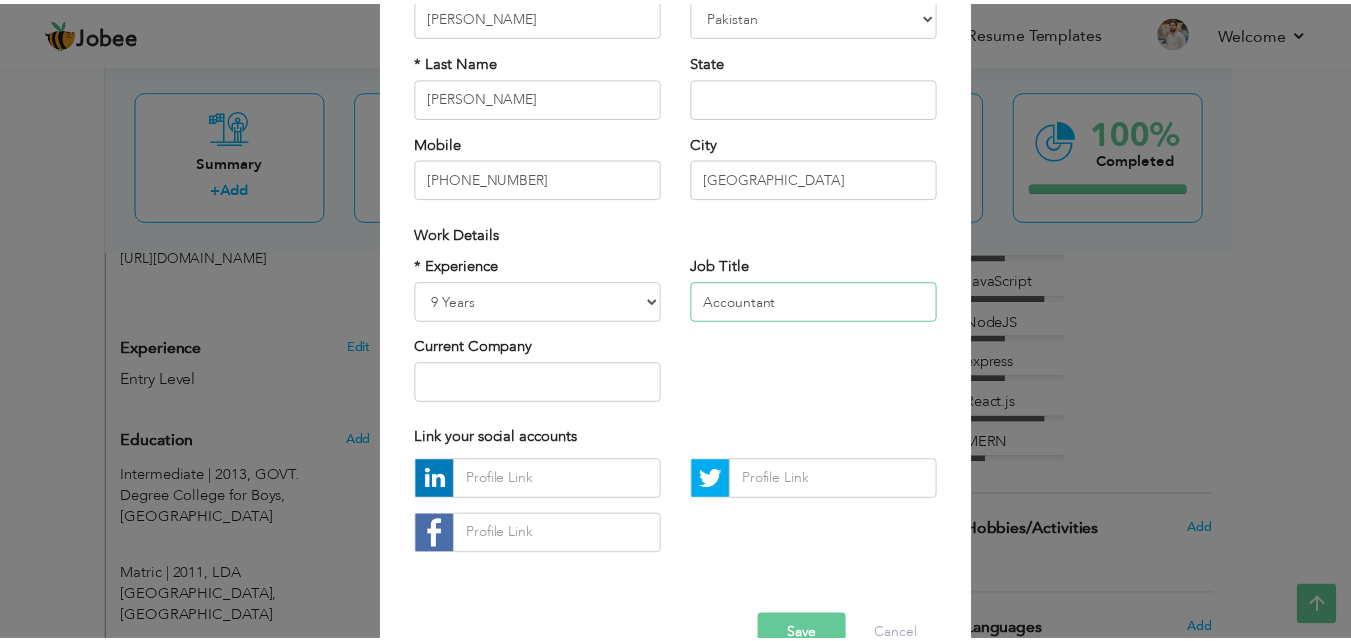 scroll, scrollTop: 261, scrollLeft: 0, axis: vertical 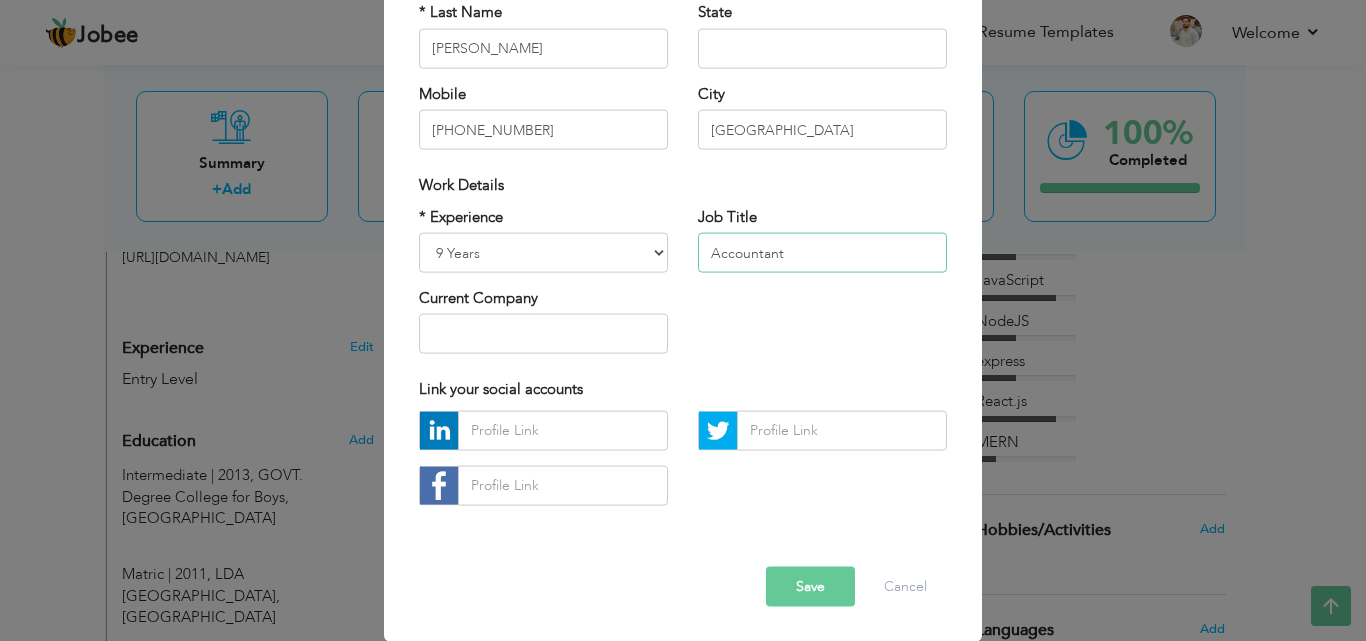 type on "Accountant" 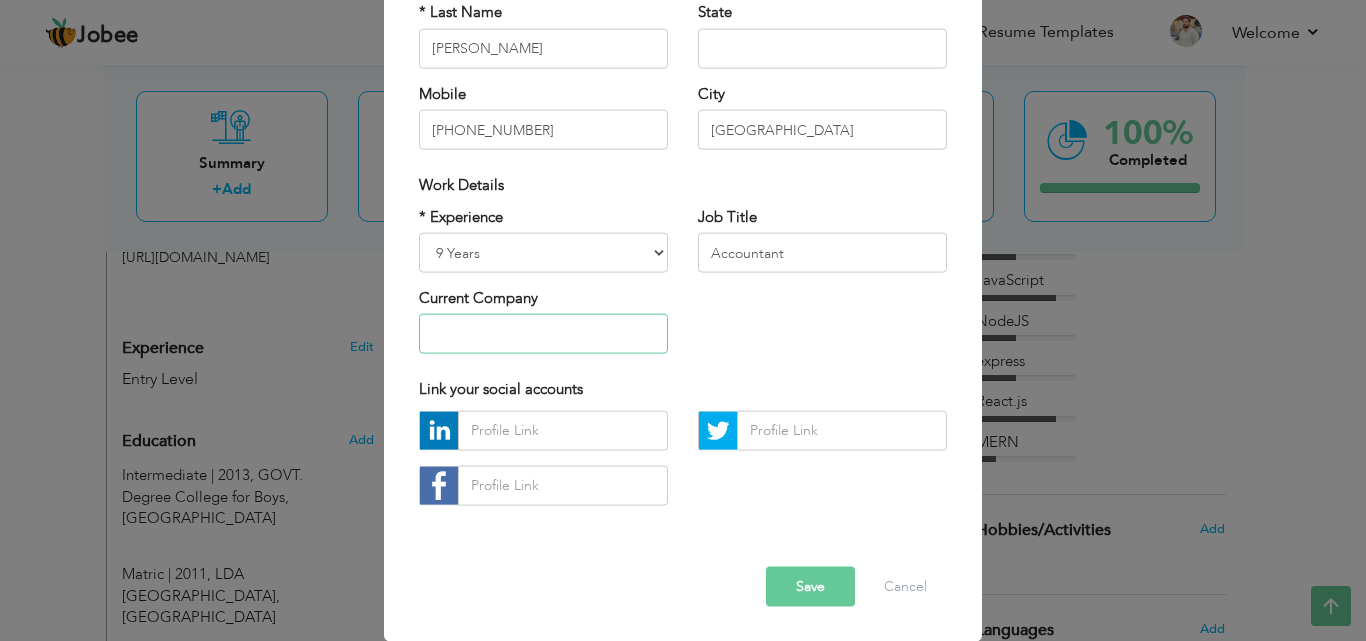 click at bounding box center [543, 334] 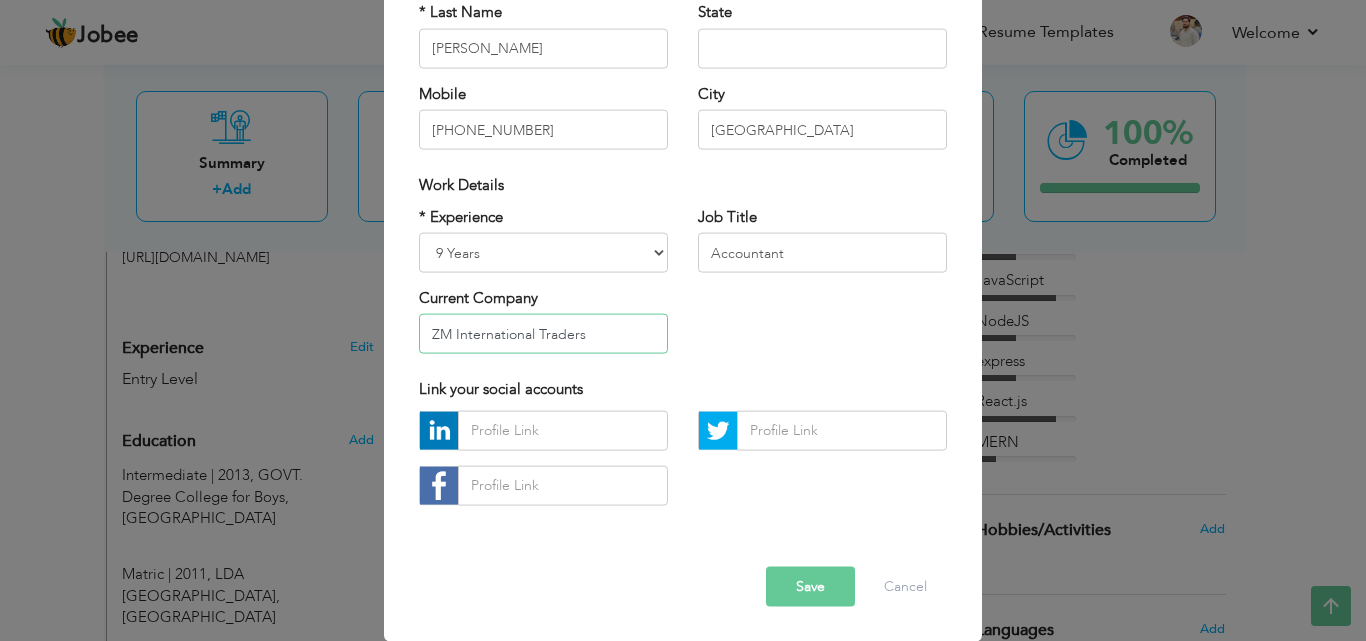 type on "ZM International Traders" 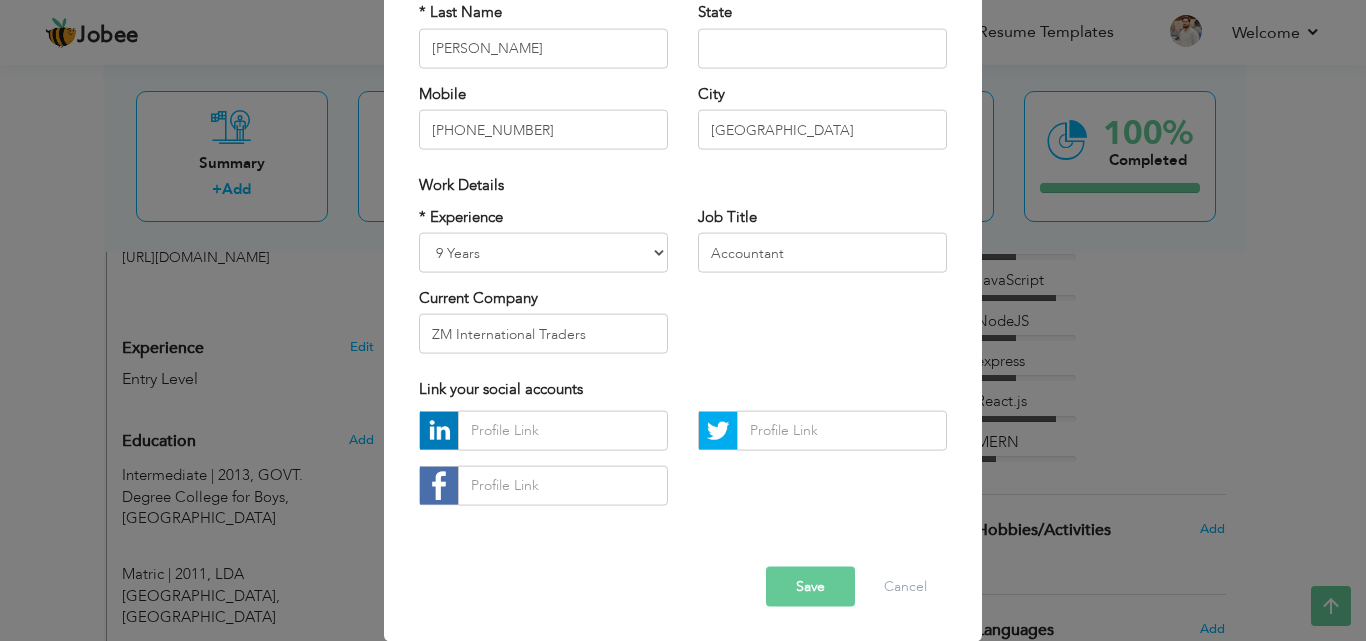 click on "Save" at bounding box center [810, 586] 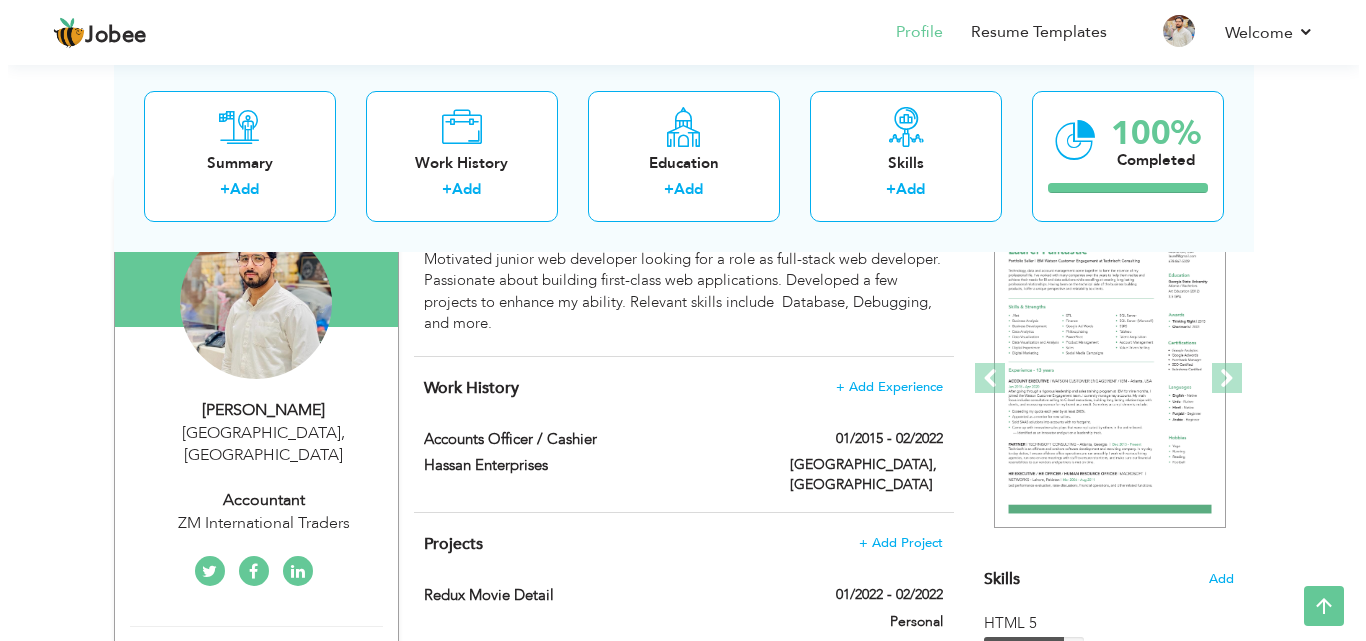 scroll, scrollTop: 224, scrollLeft: 0, axis: vertical 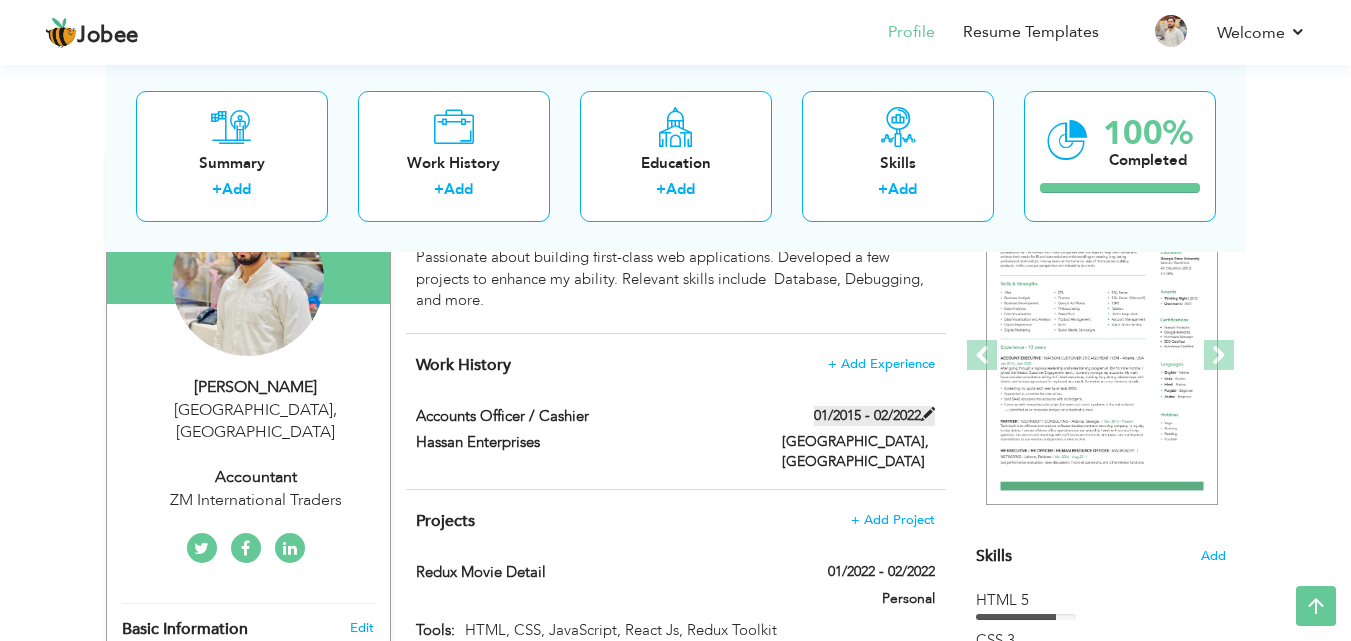 click on "01/2015 - 02/2022" at bounding box center (874, 416) 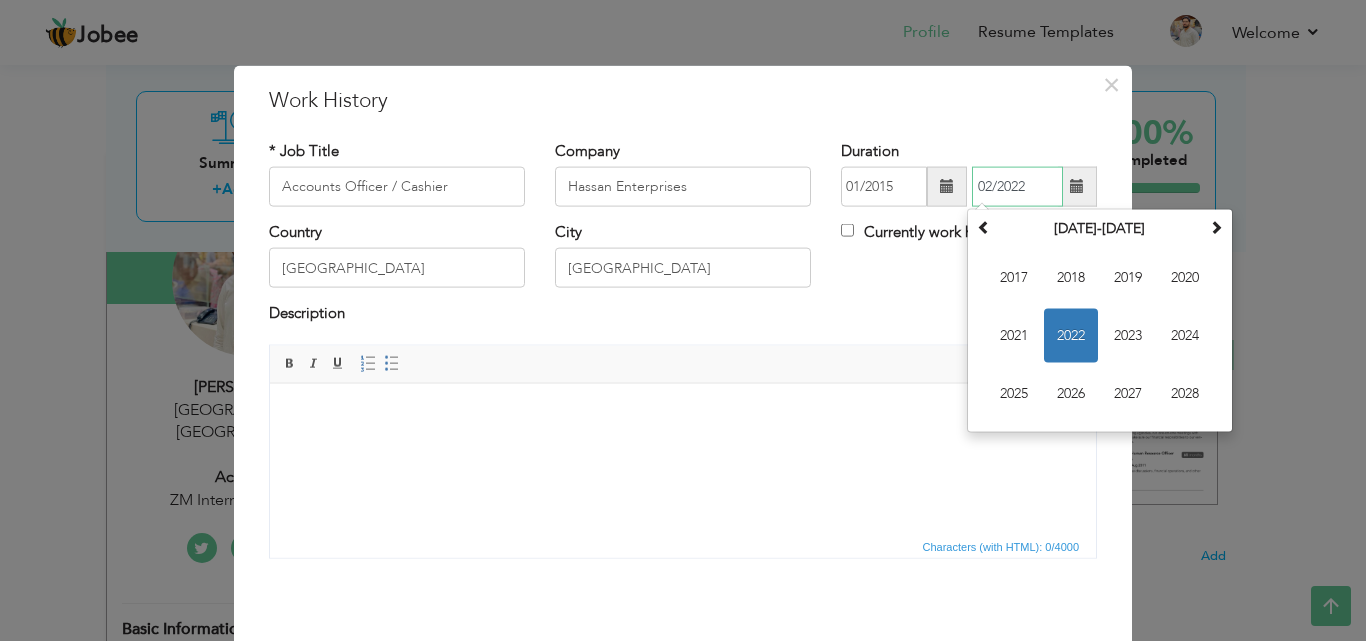 click on "02/2022" at bounding box center [1017, 187] 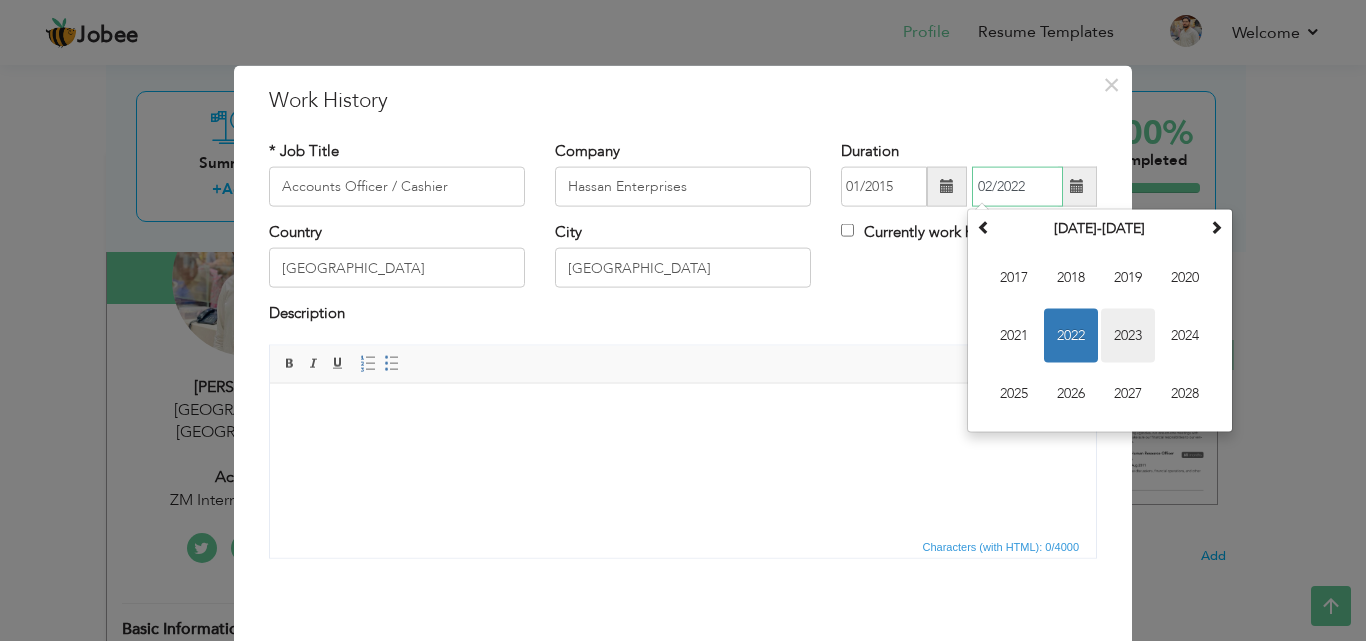 click on "2023" at bounding box center (1128, 336) 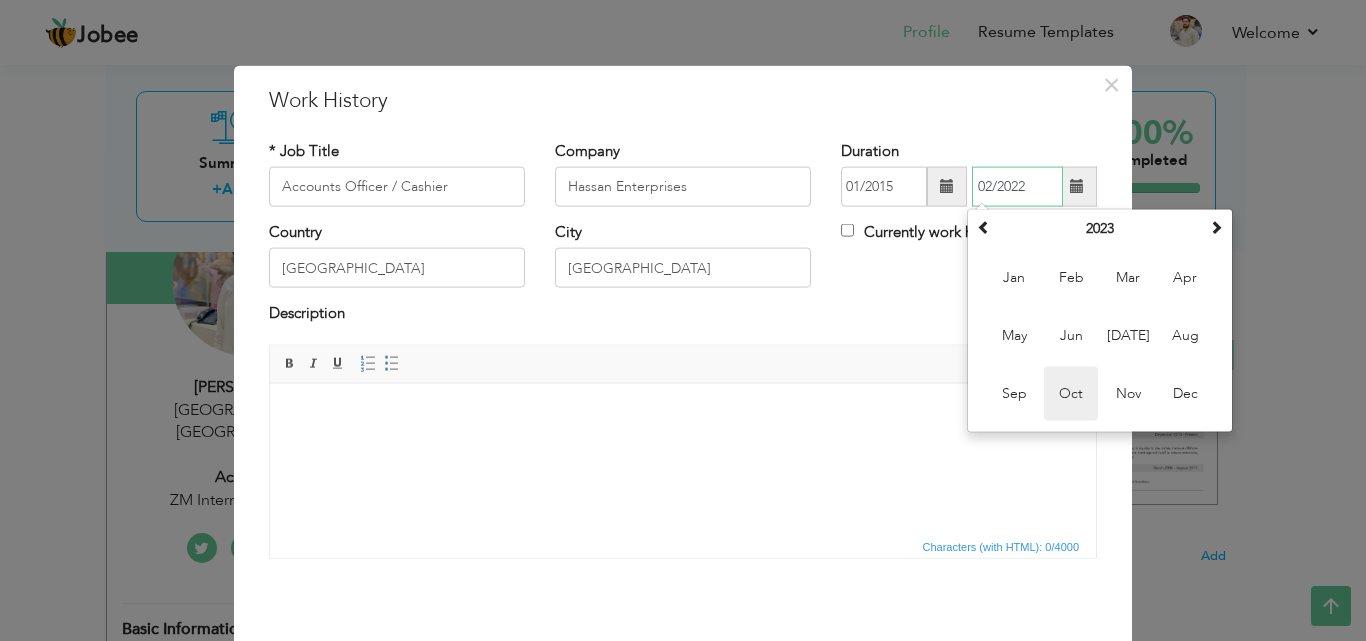 click on "Oct" at bounding box center (1071, 394) 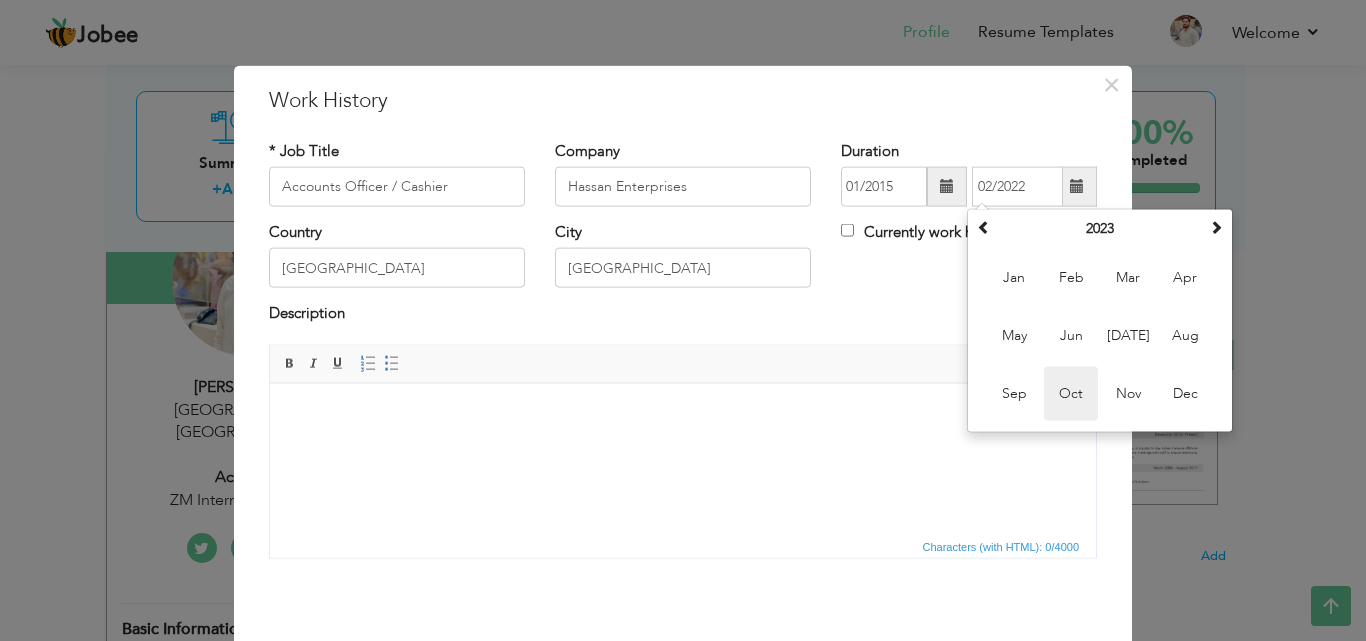 type on "10/2023" 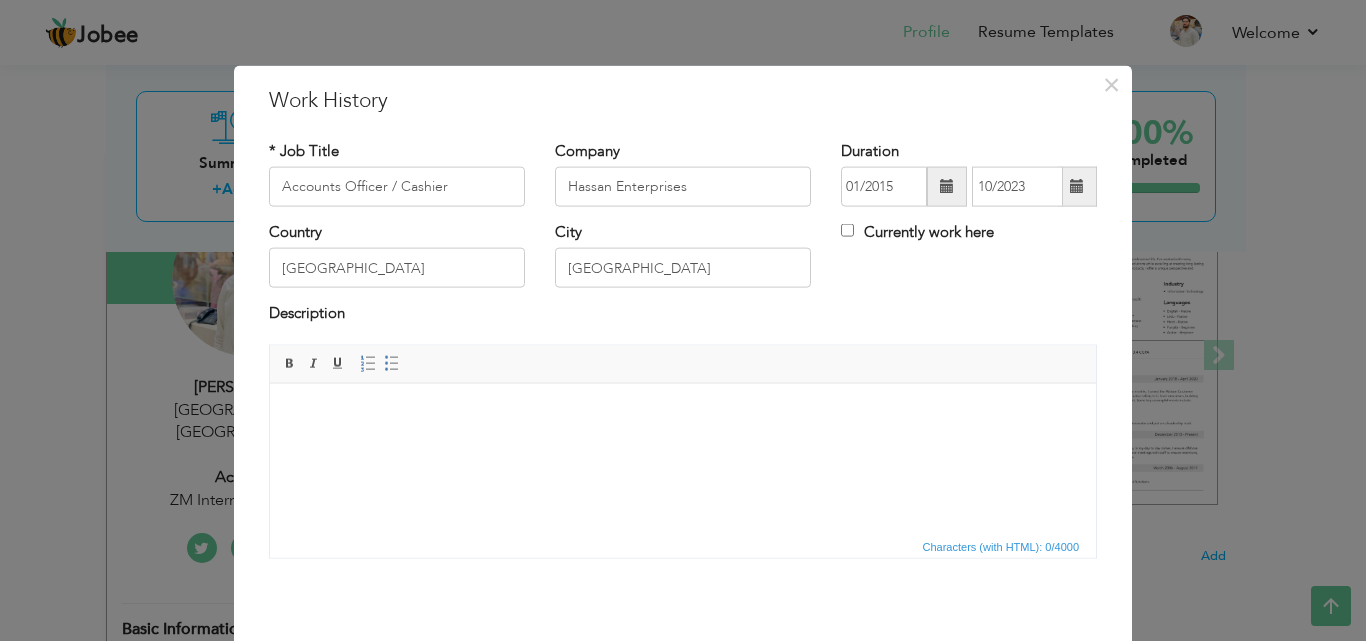 click on "Description" at bounding box center [683, 316] 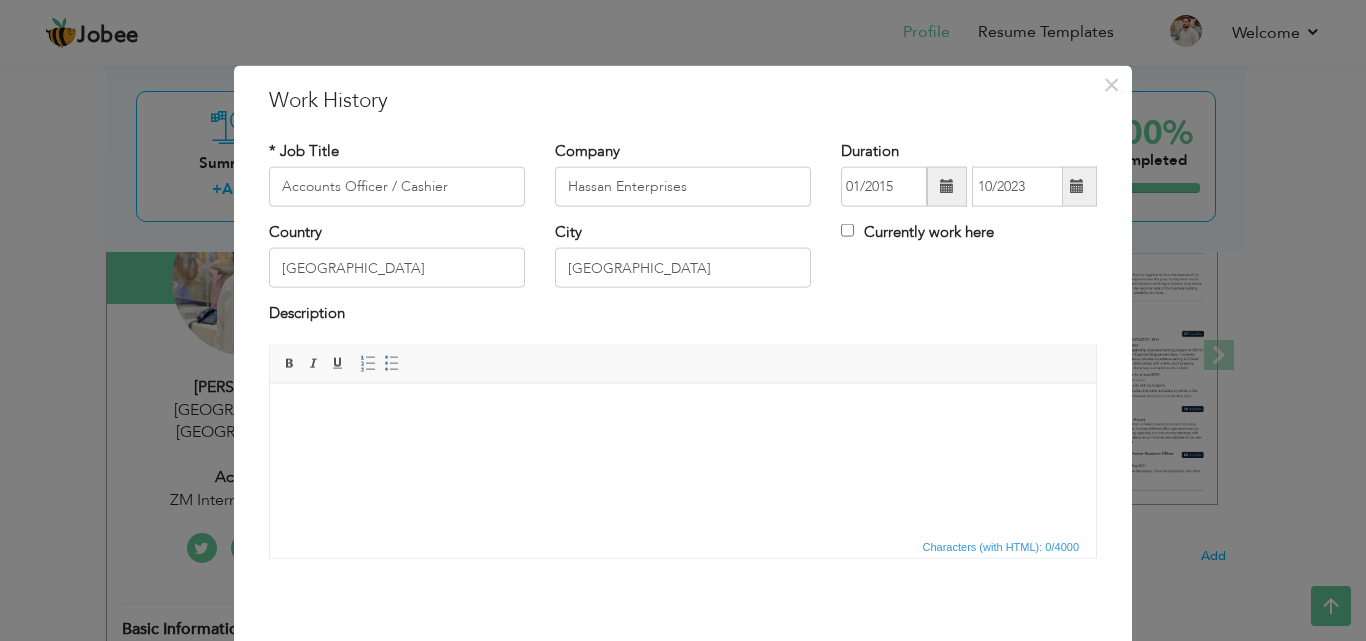 scroll, scrollTop: 79, scrollLeft: 0, axis: vertical 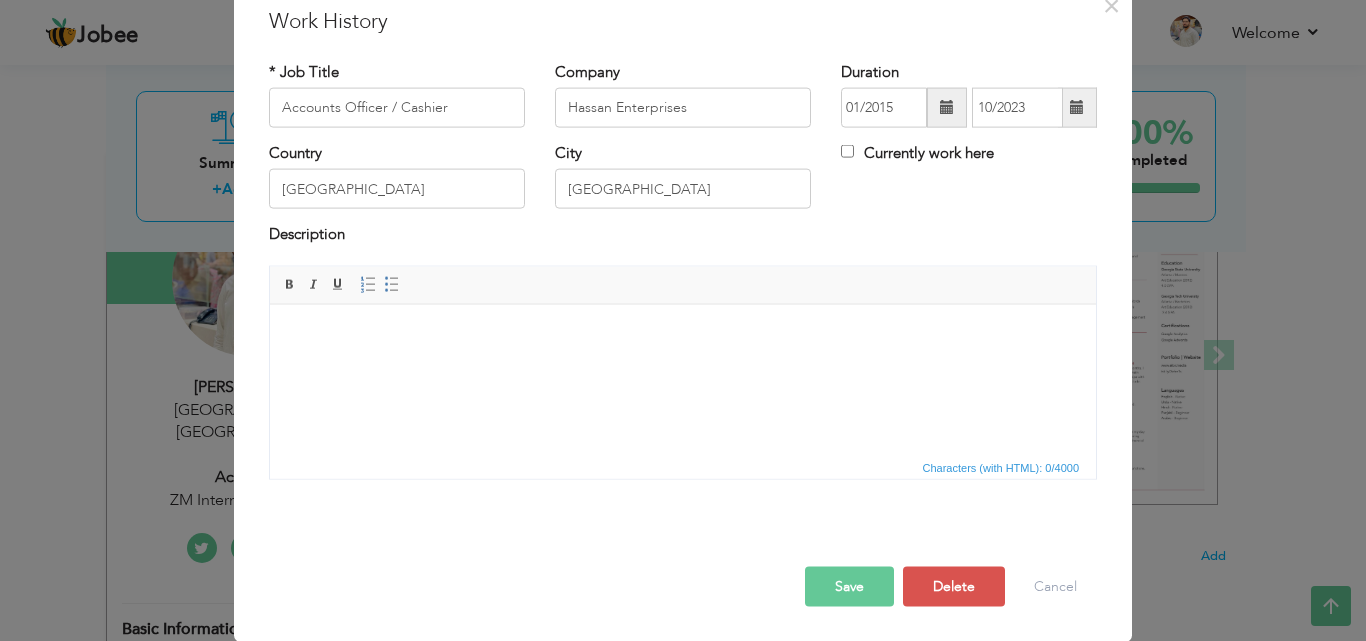 click on "Save" at bounding box center [849, 586] 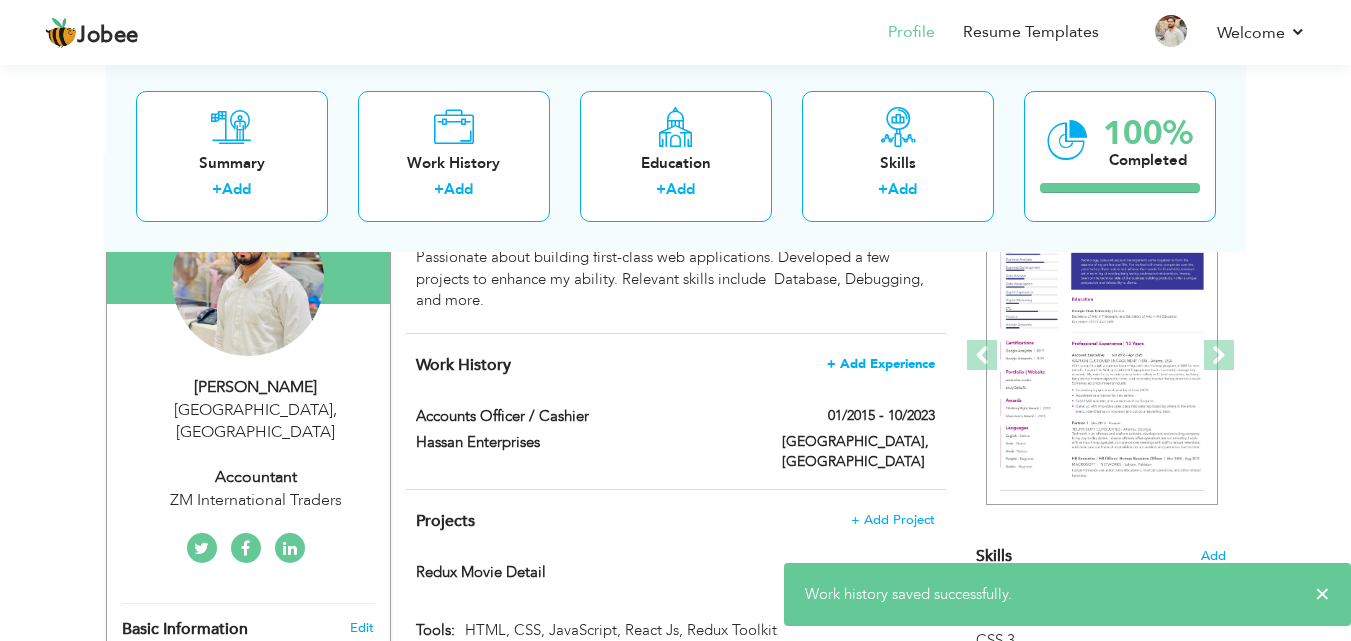 click on "+ Add Experience" at bounding box center (881, 364) 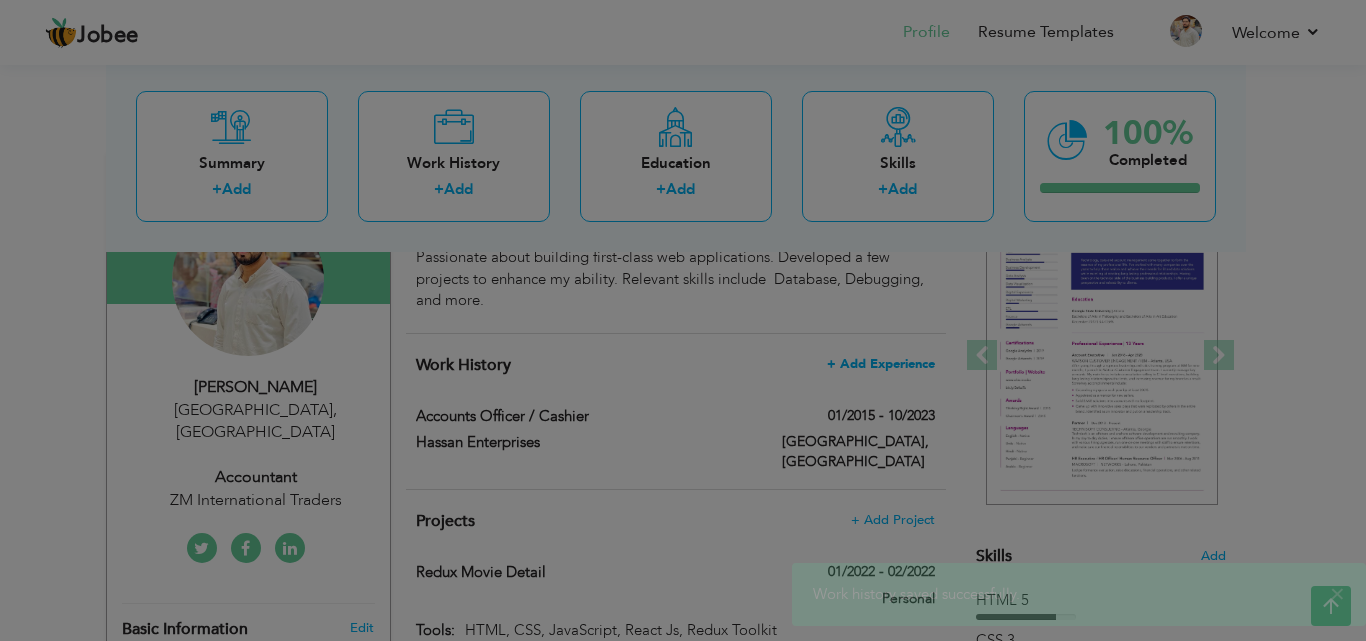 scroll, scrollTop: 0, scrollLeft: 0, axis: both 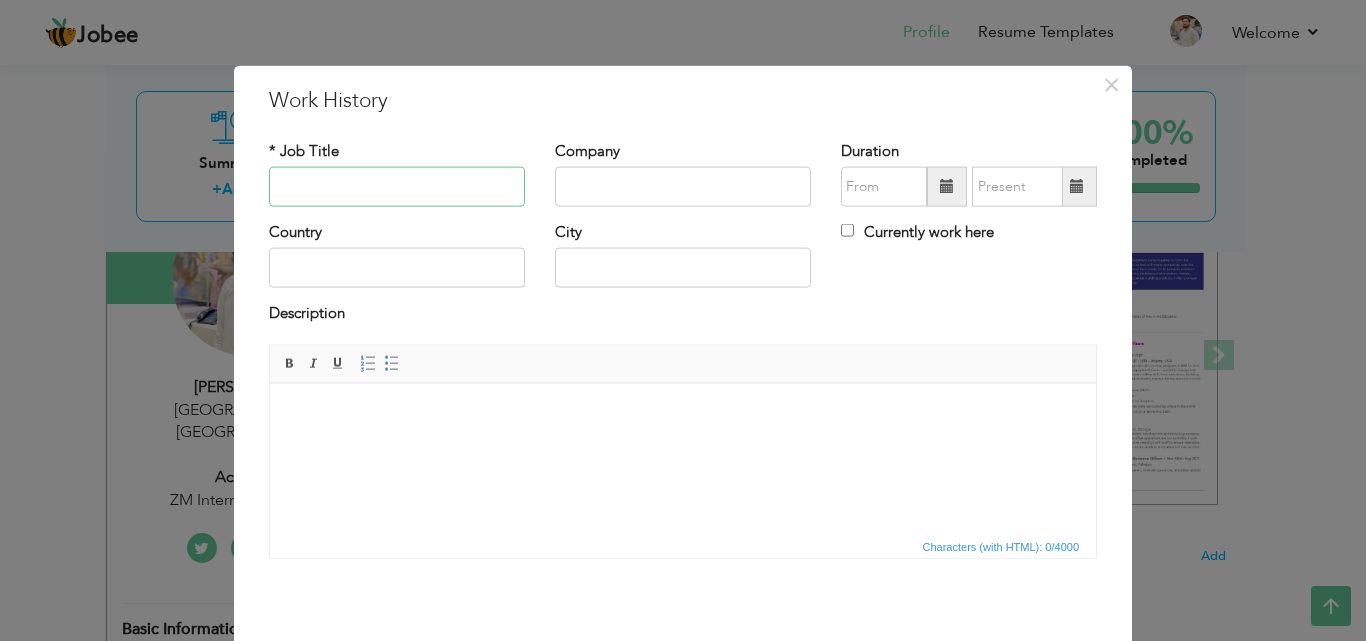 click at bounding box center (397, 187) 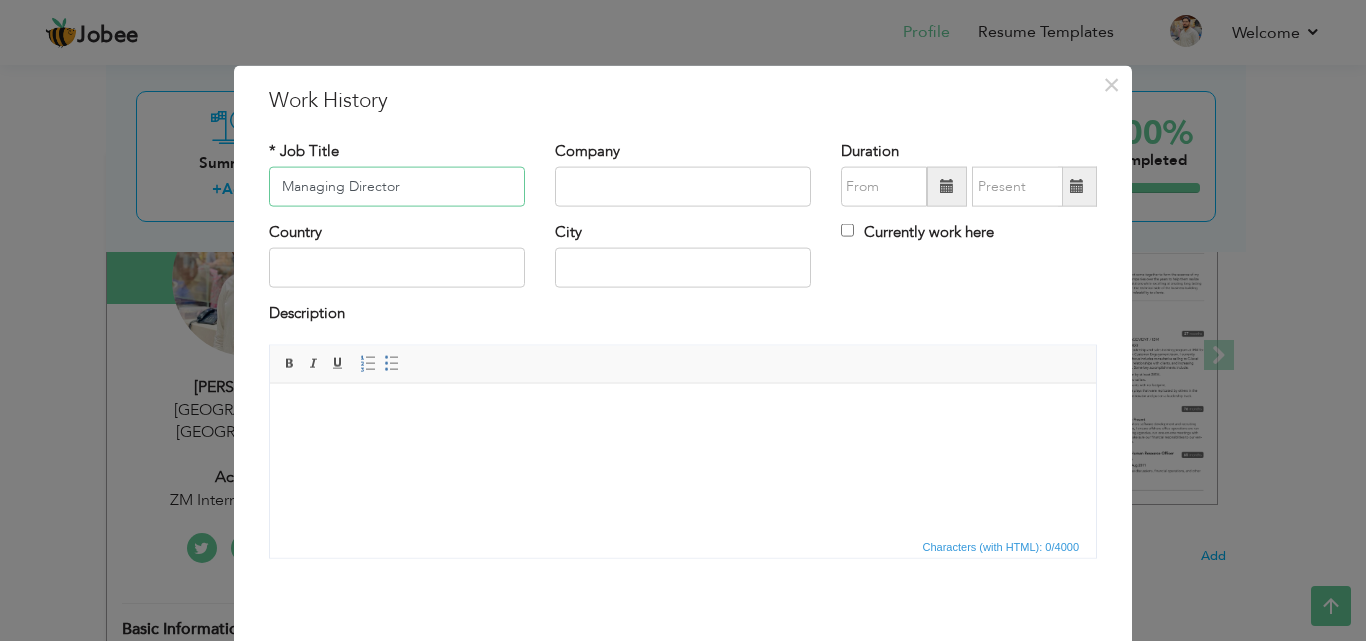 type on "Managing Director" 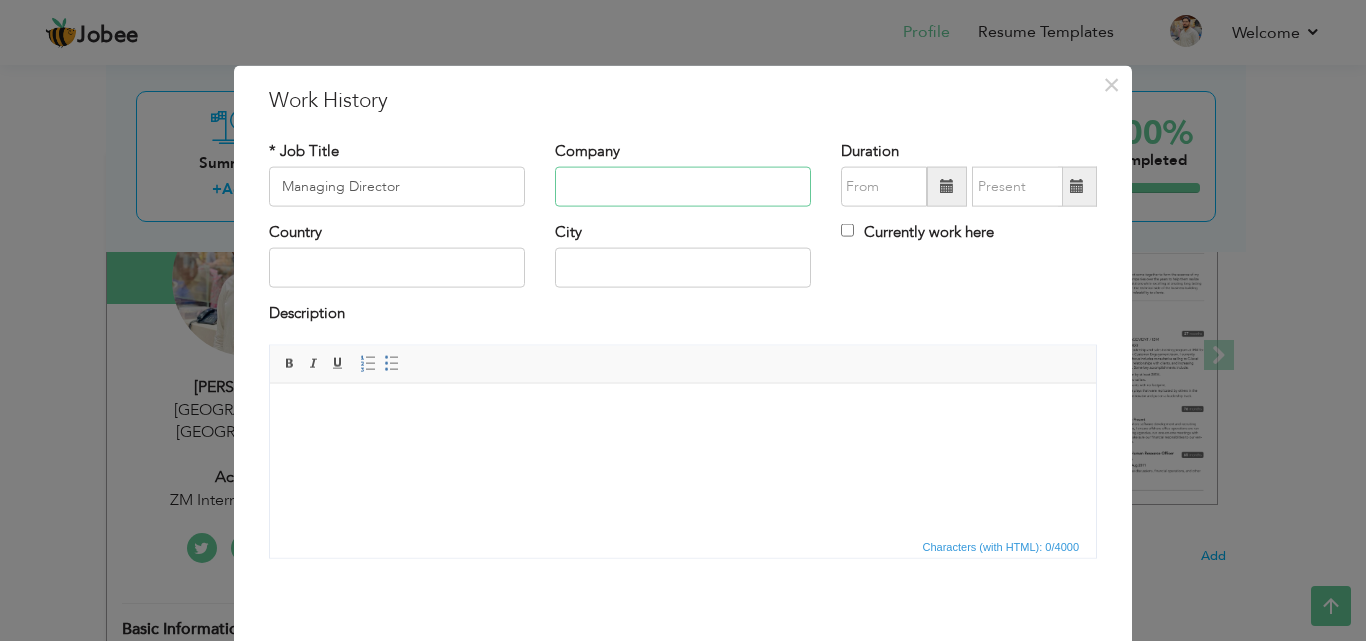 click at bounding box center (683, 187) 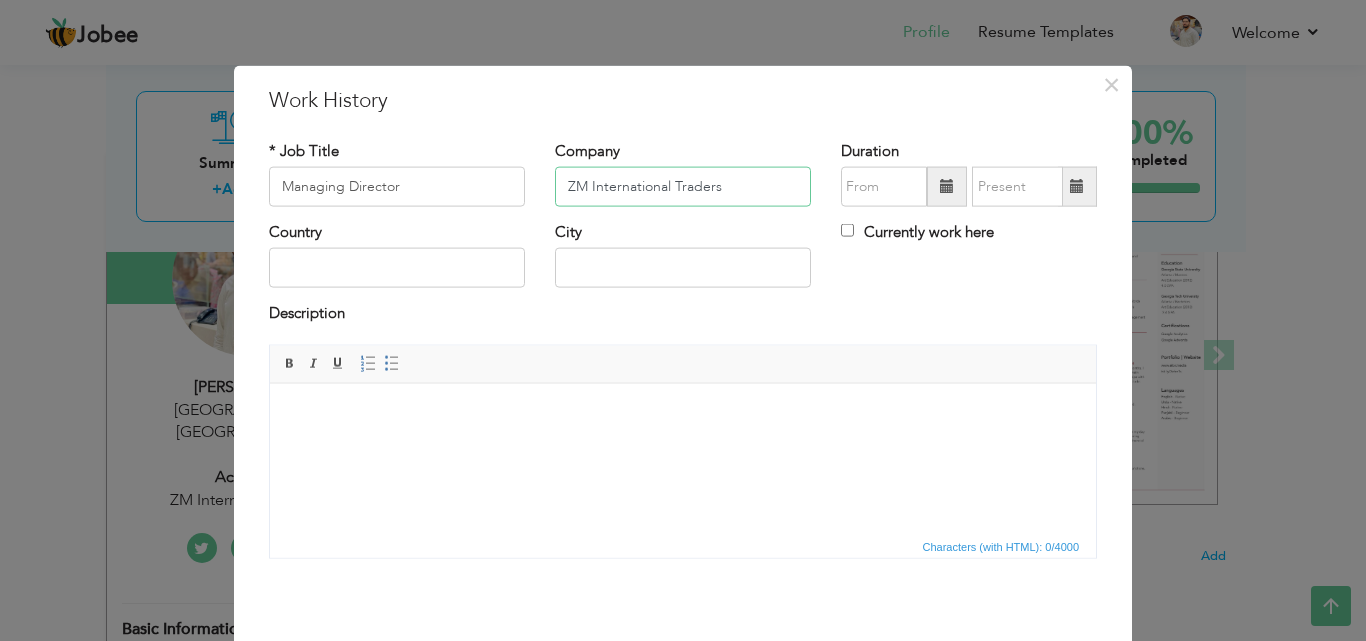 type on "ZM International Traders" 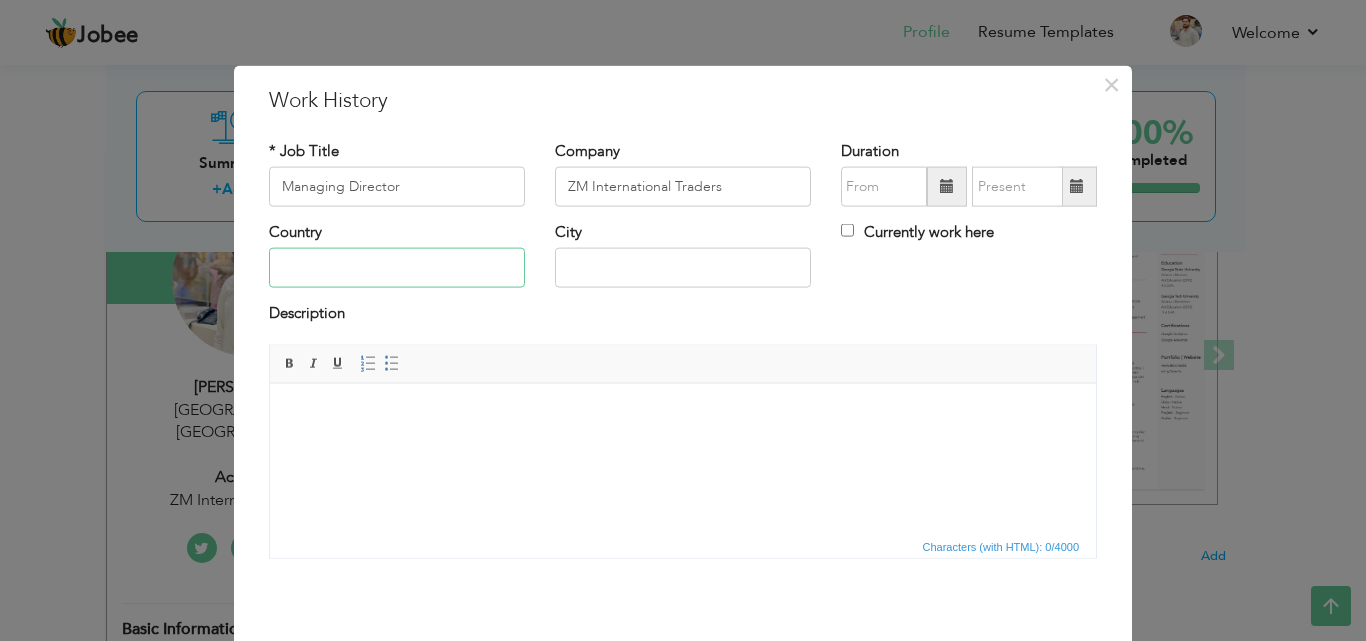click at bounding box center [397, 268] 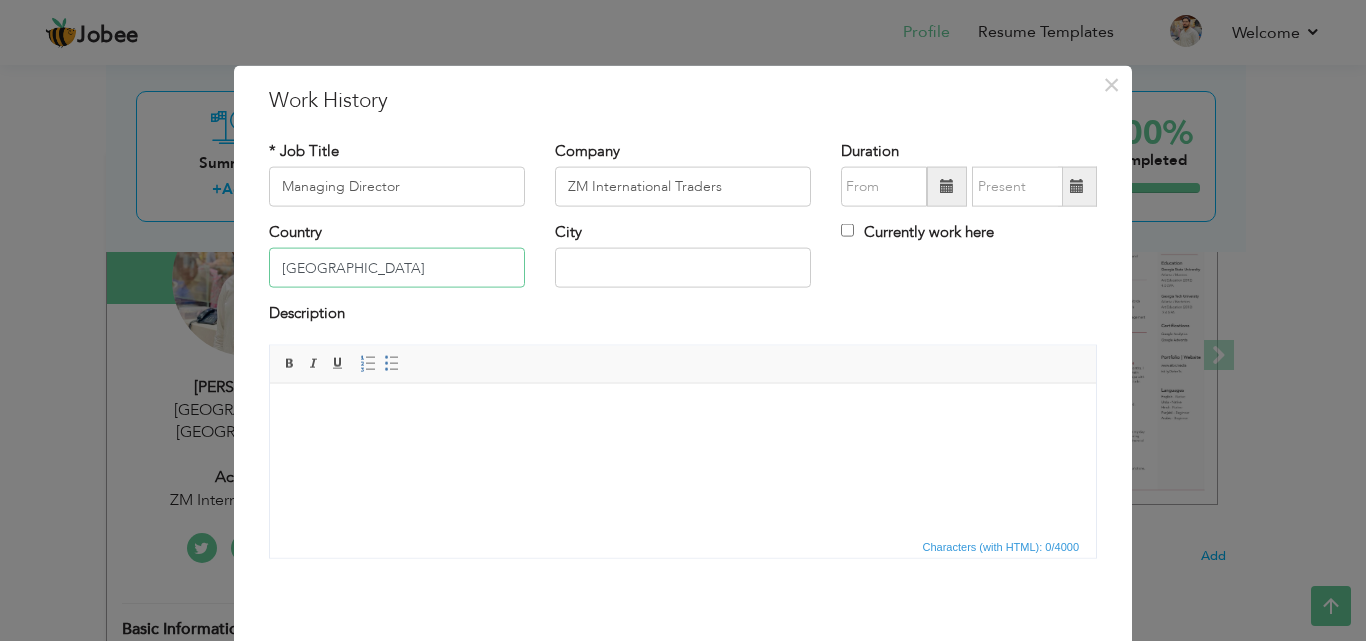 type on "[GEOGRAPHIC_DATA]" 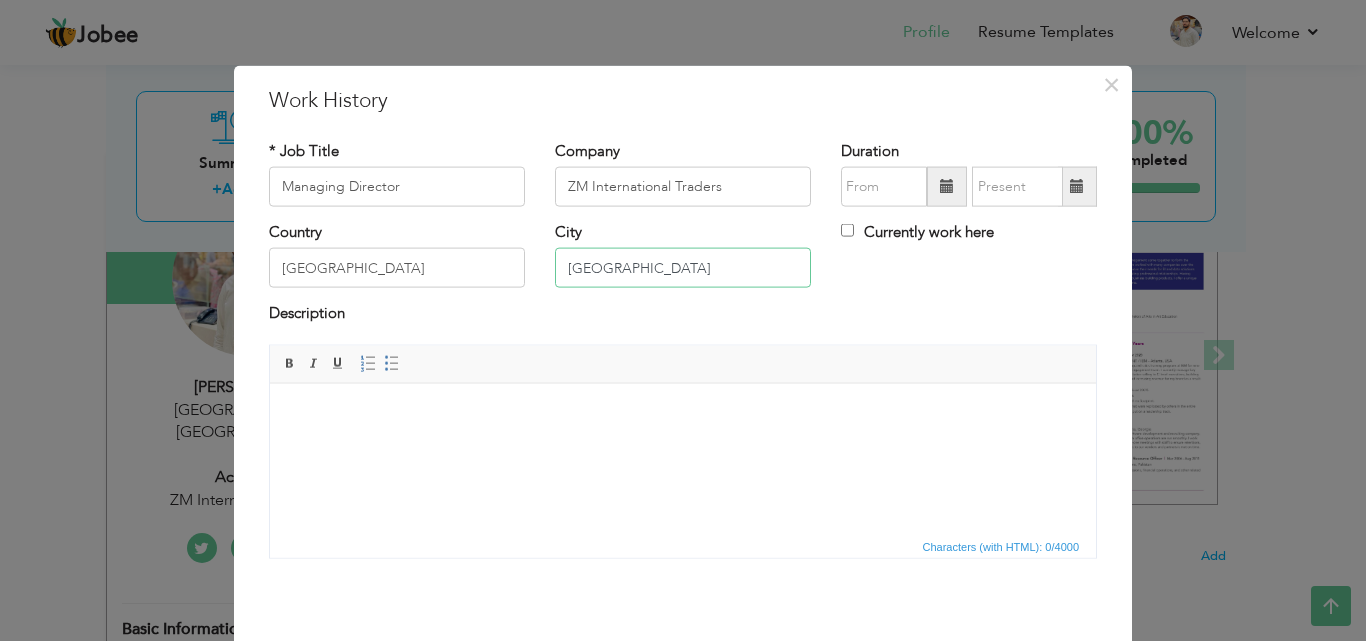 type on "[GEOGRAPHIC_DATA]" 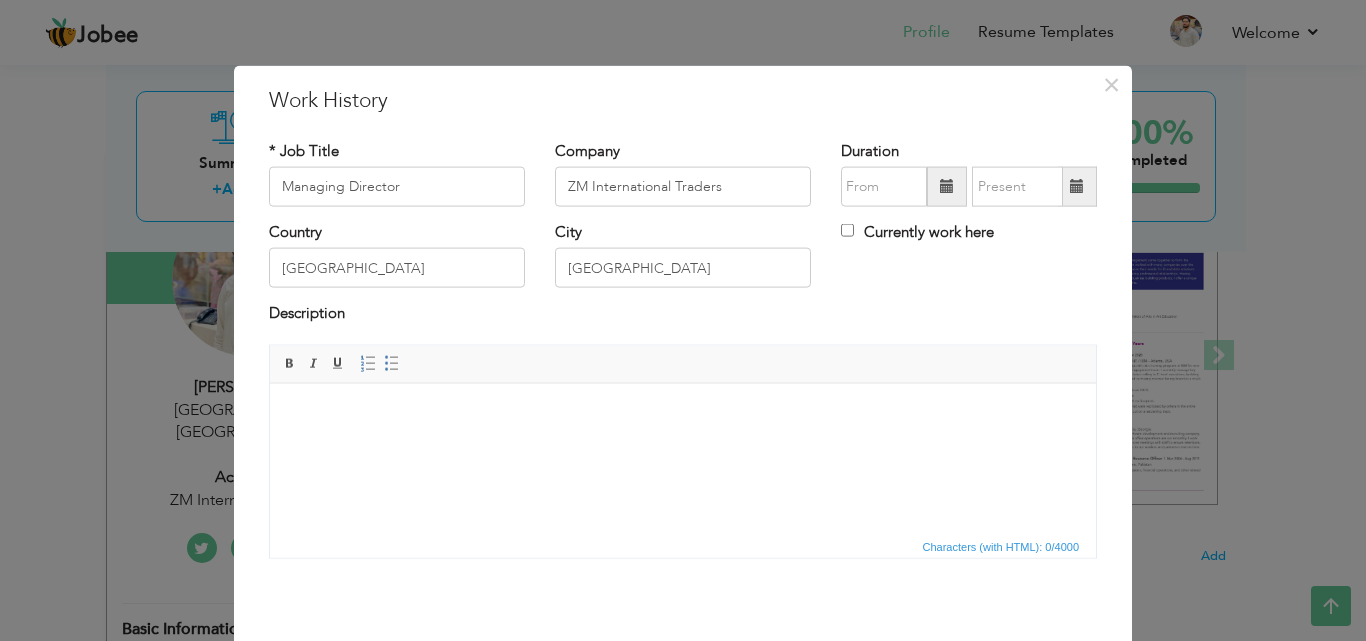 click at bounding box center [947, 187] 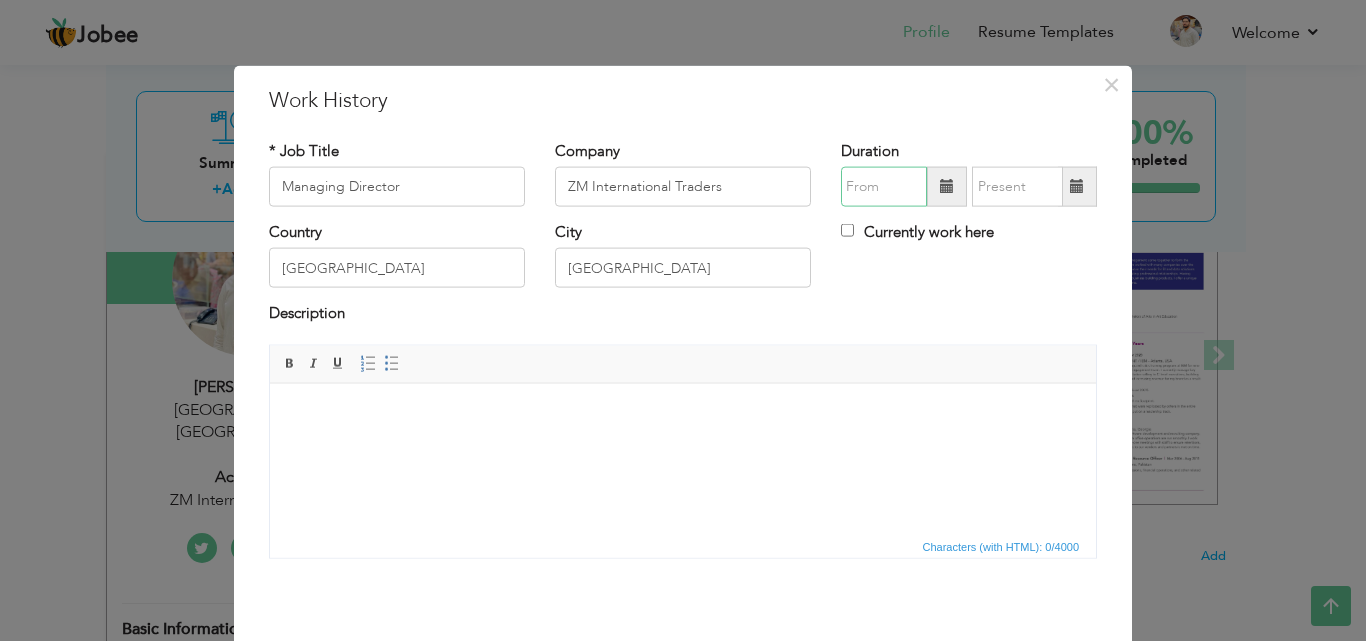 type on "07/2025" 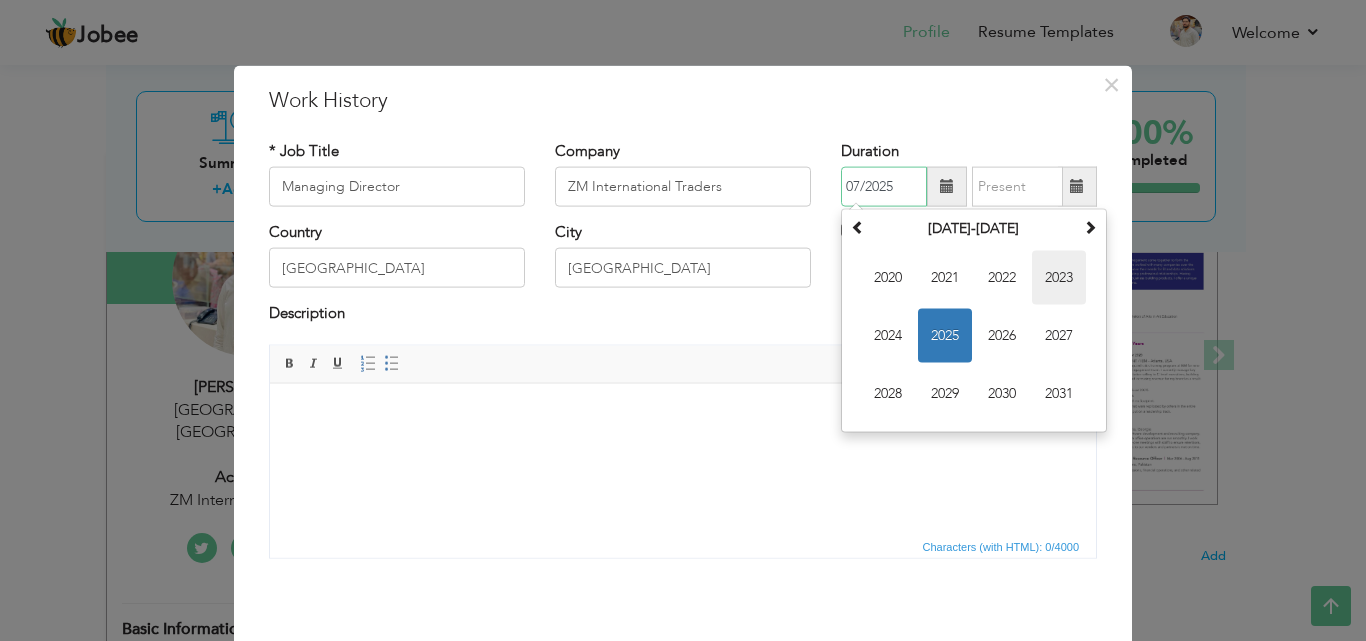 click on "2023" at bounding box center [1059, 278] 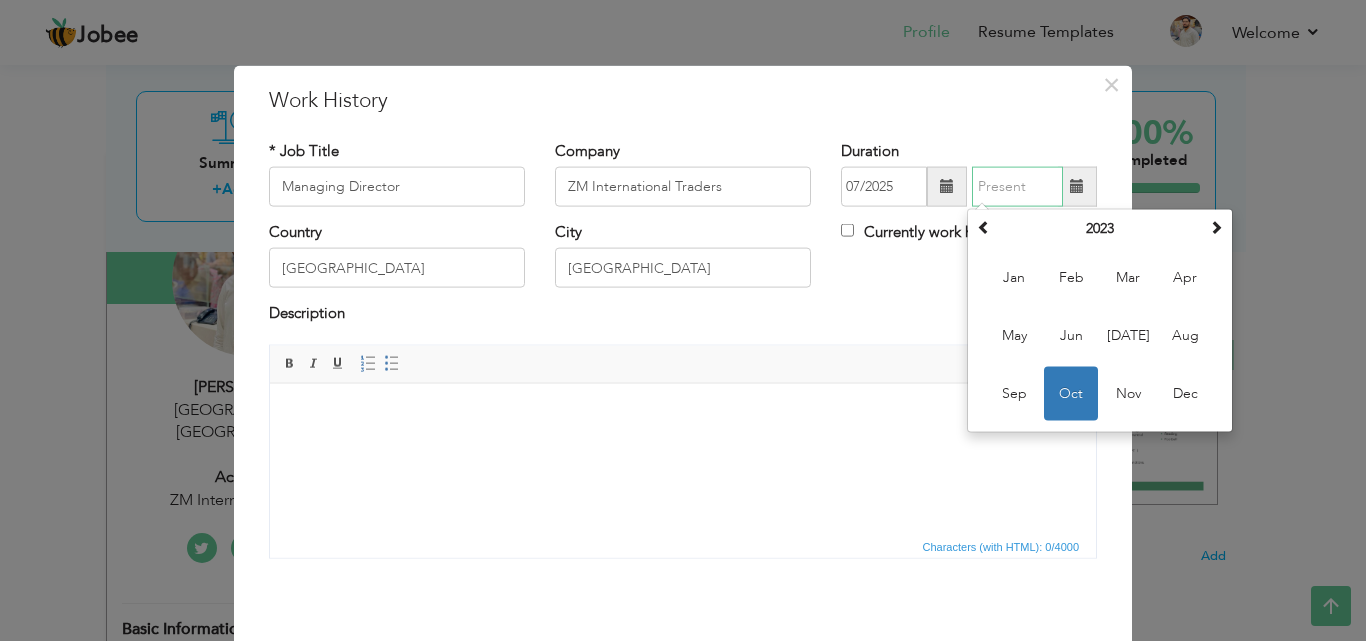 click at bounding box center (1017, 187) 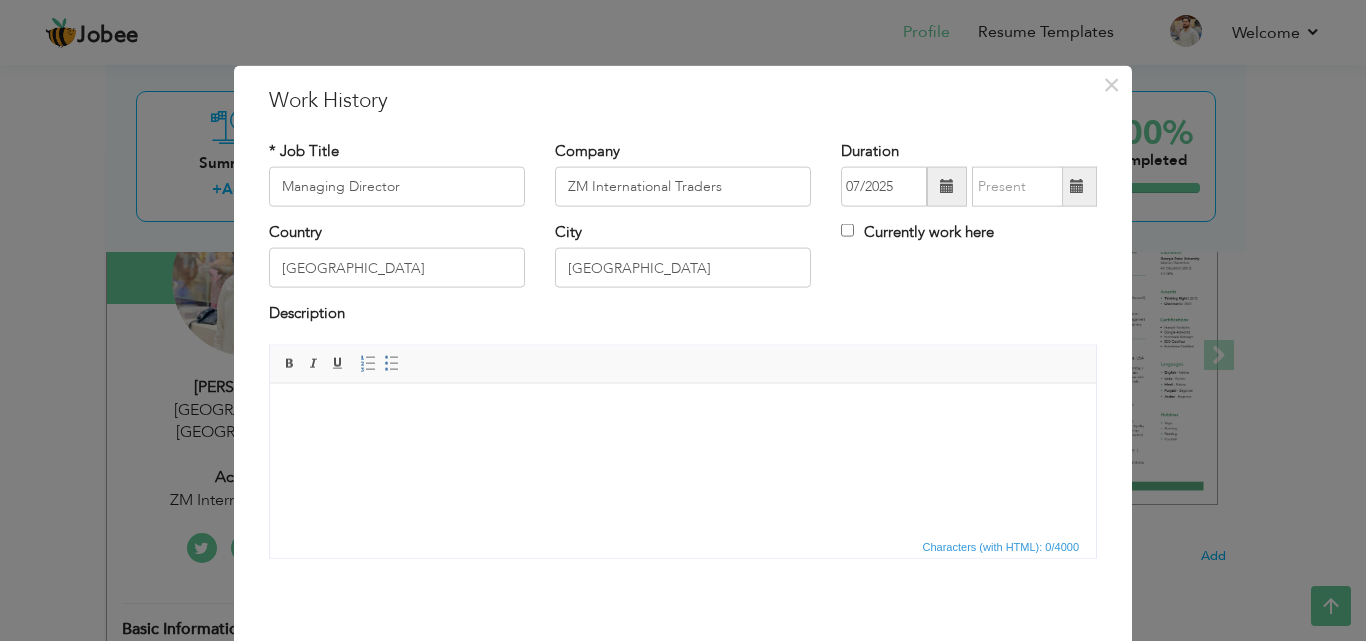 click at bounding box center (1077, 187) 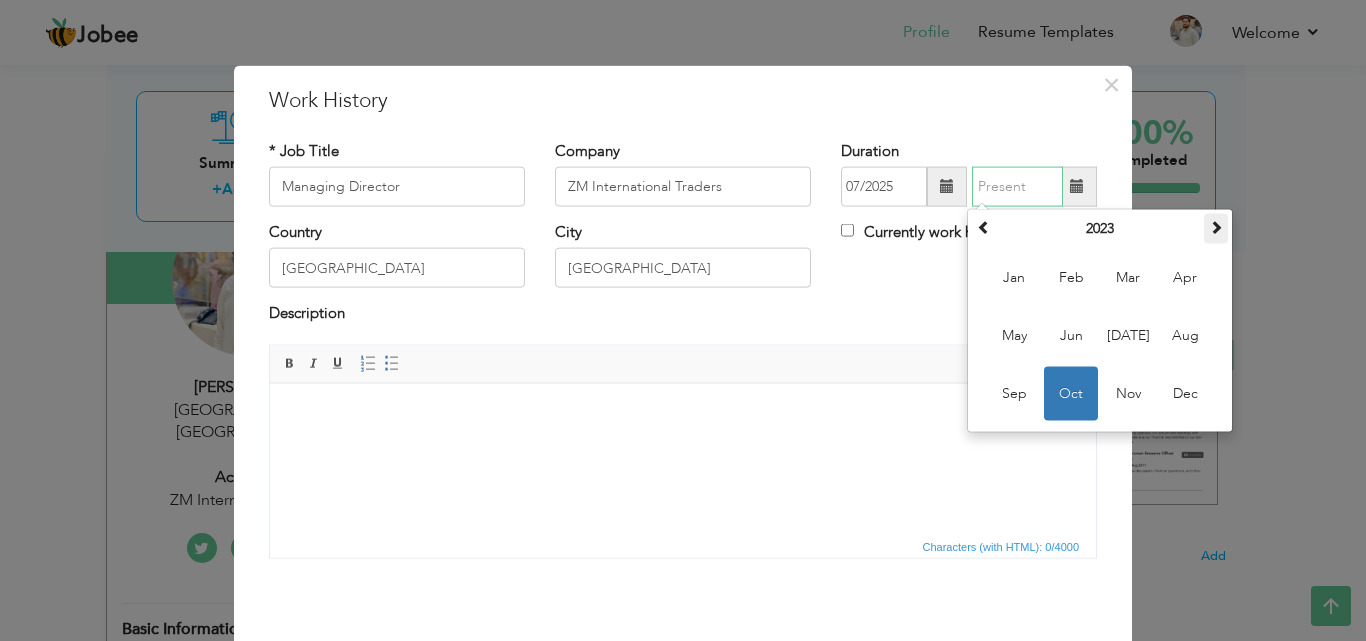 click at bounding box center (1216, 227) 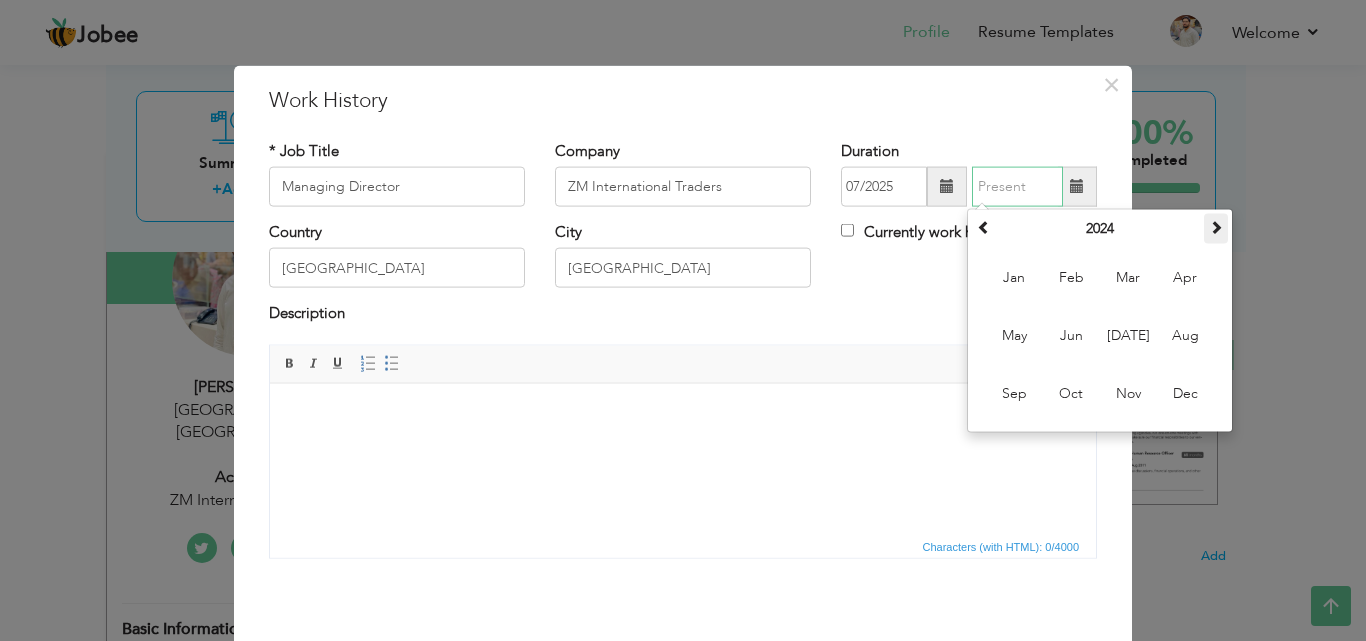 click at bounding box center [1216, 227] 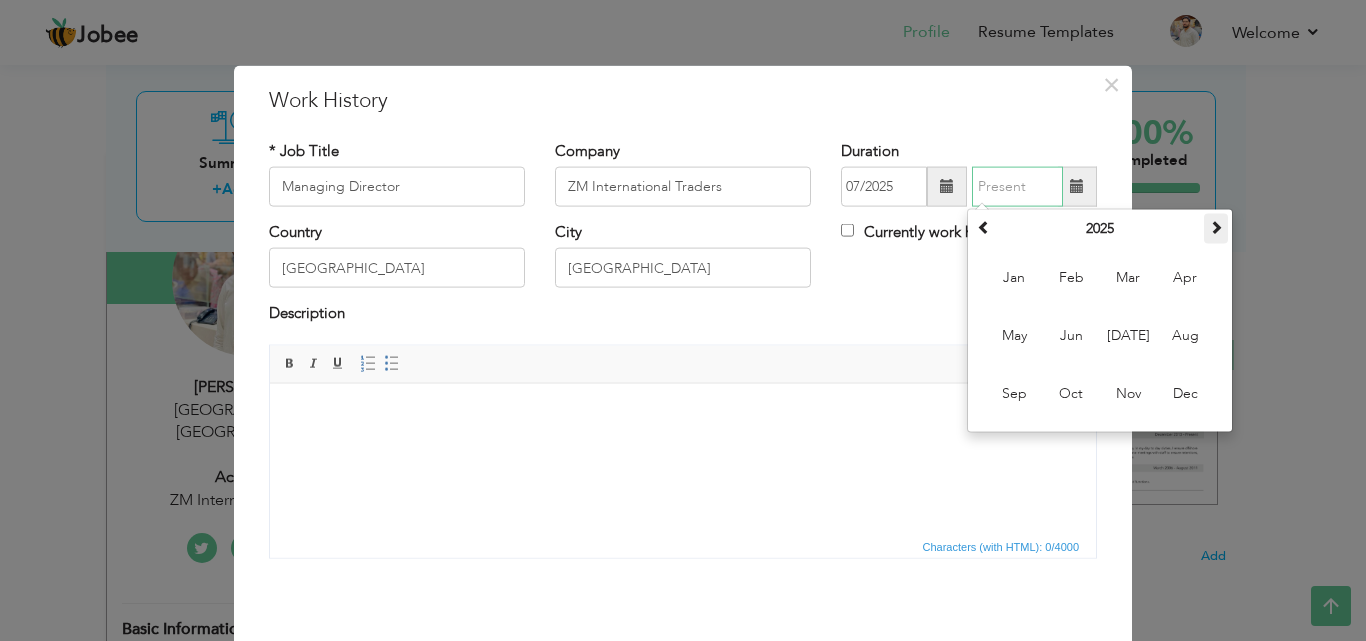 click at bounding box center (1216, 227) 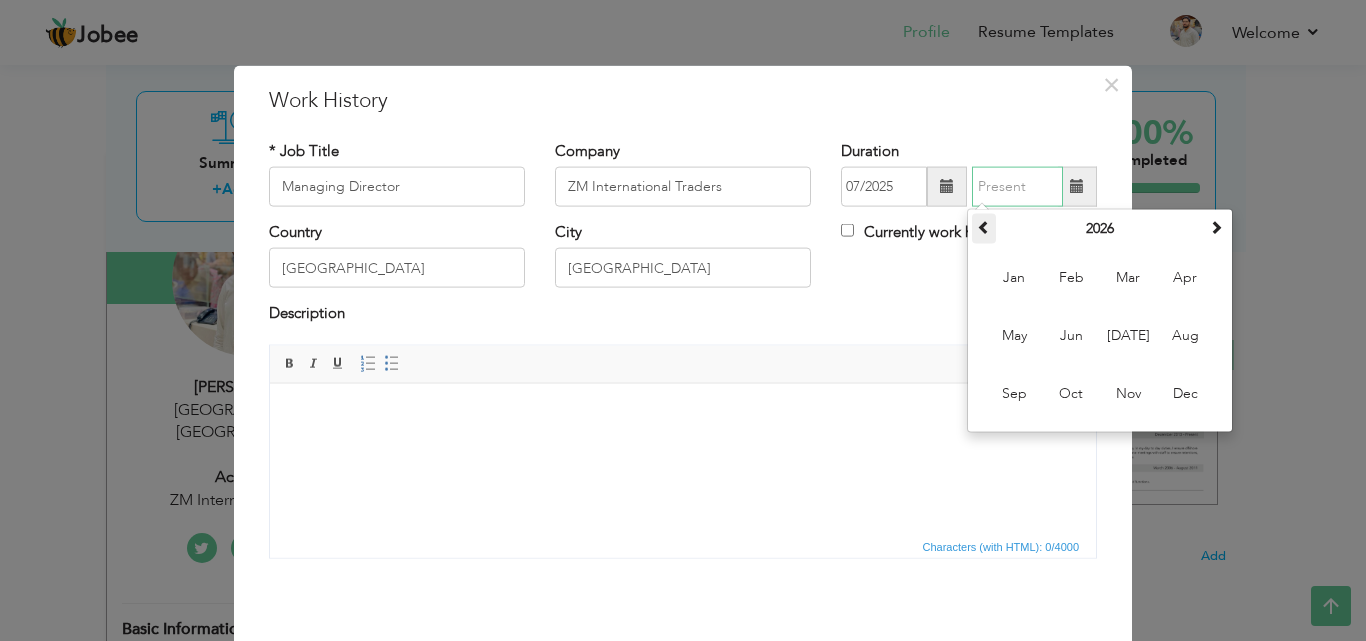 click at bounding box center [984, 227] 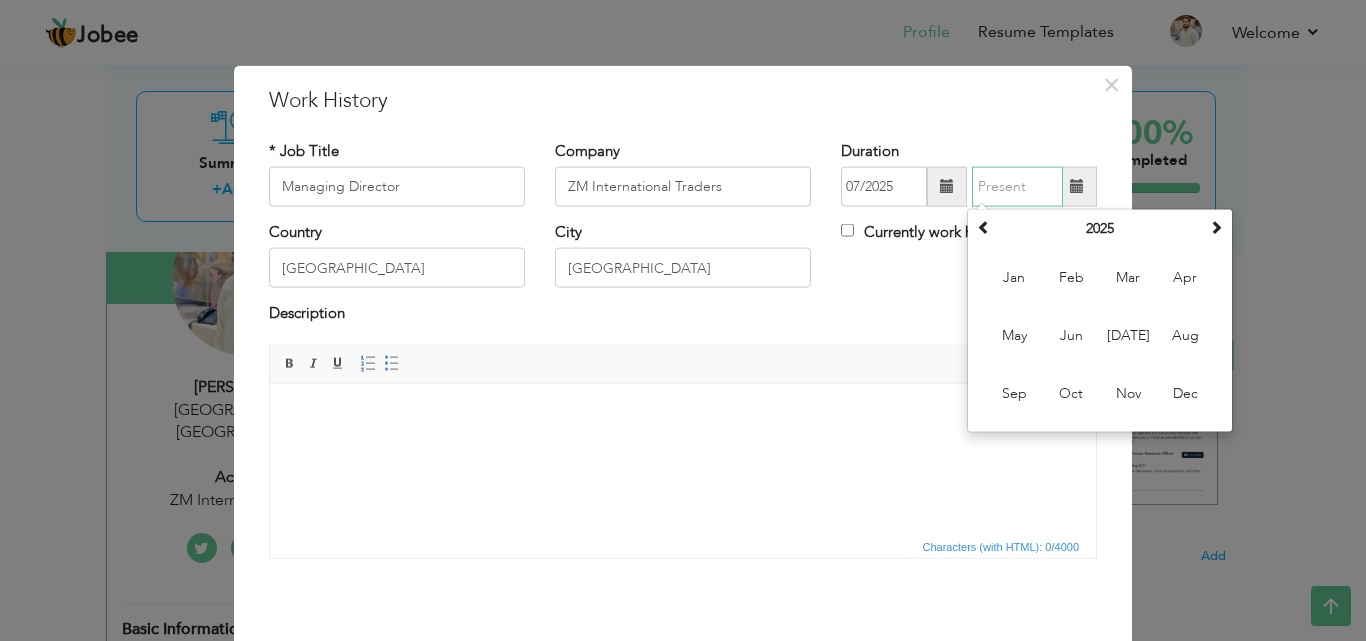 click at bounding box center (1017, 187) 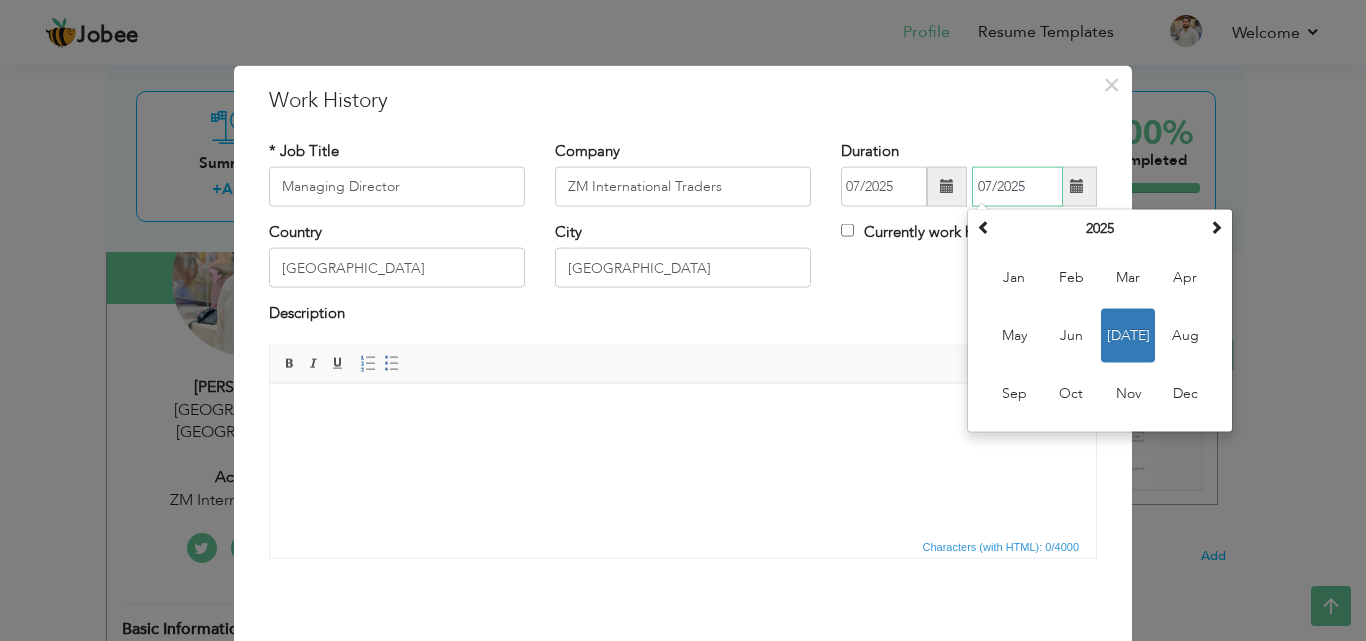type on "07/2025" 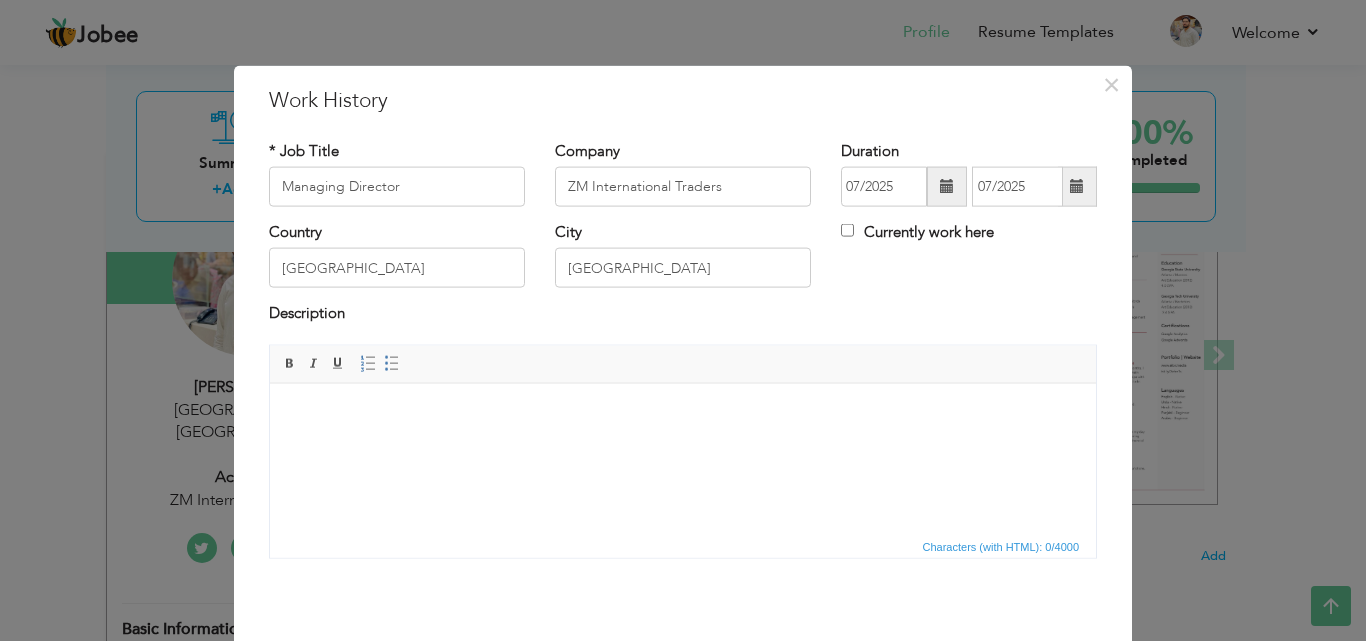click on "Description" at bounding box center (683, 316) 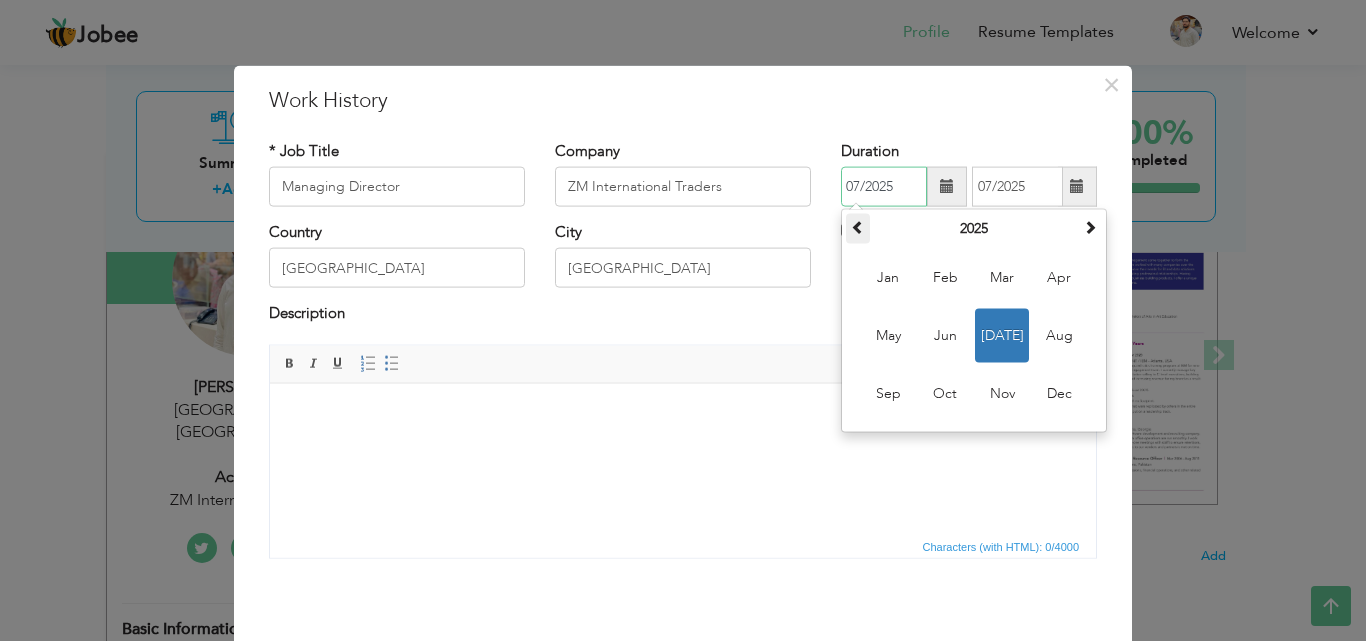 click at bounding box center [858, 227] 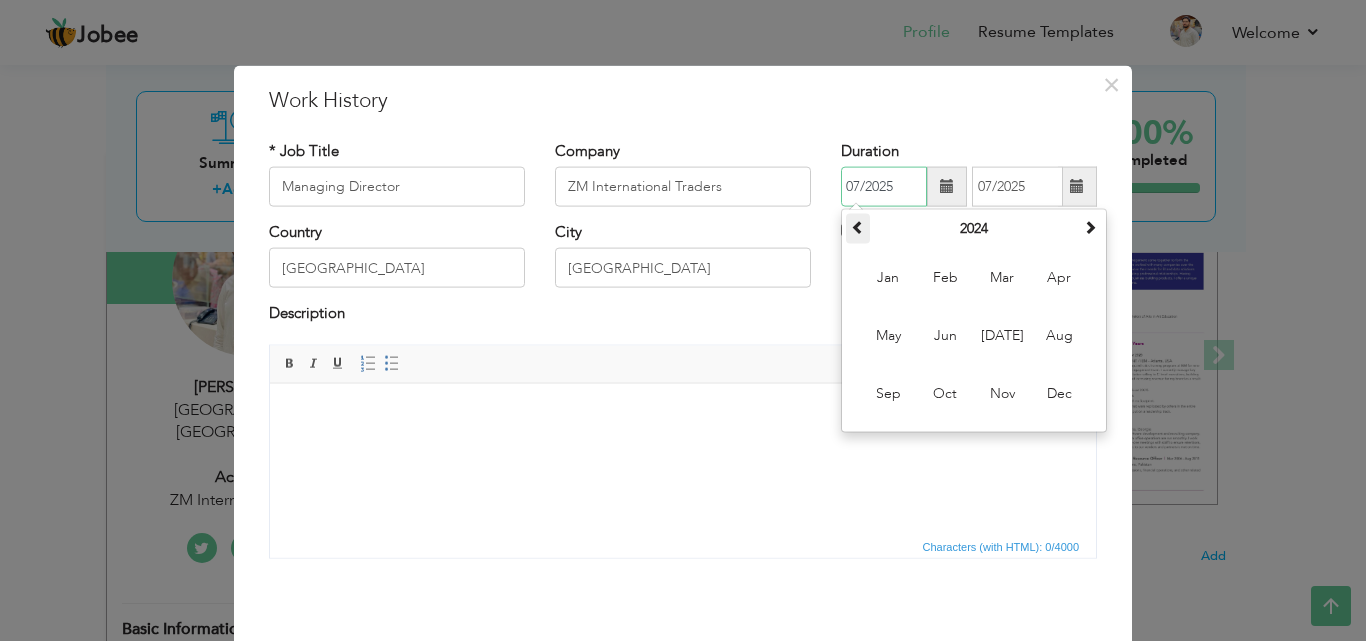 click at bounding box center (858, 227) 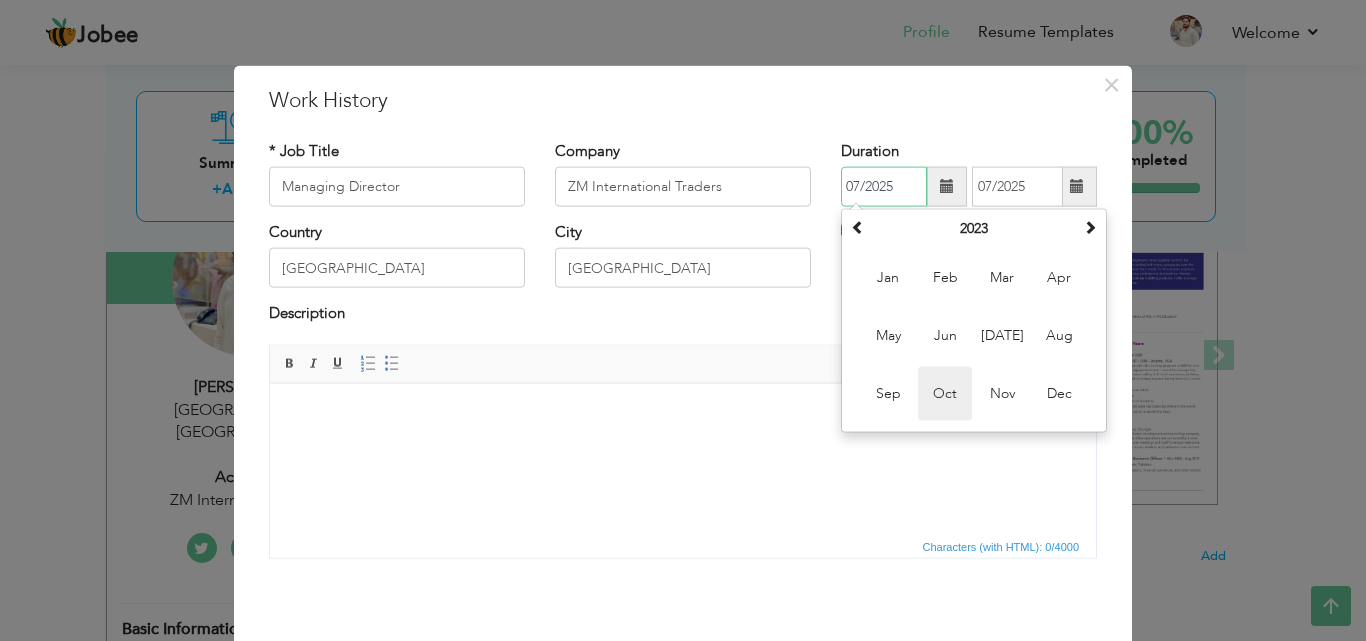 click on "Oct" at bounding box center (945, 394) 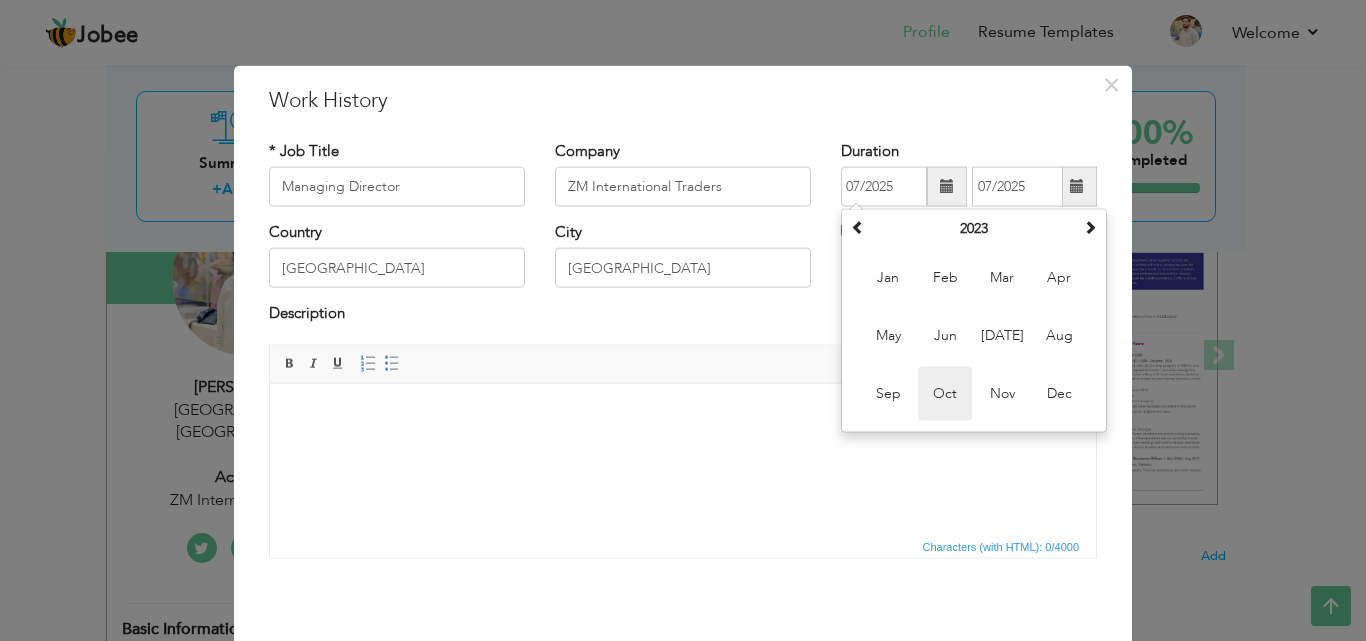 type on "10/2023" 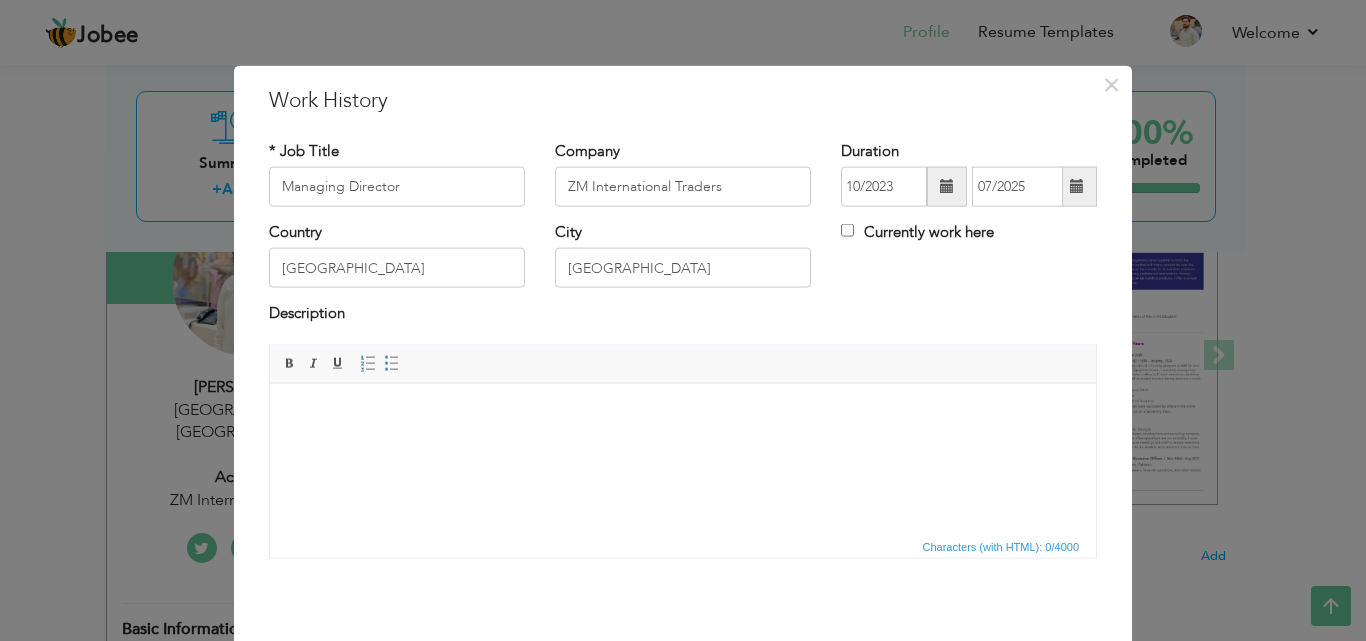 click at bounding box center [683, 413] 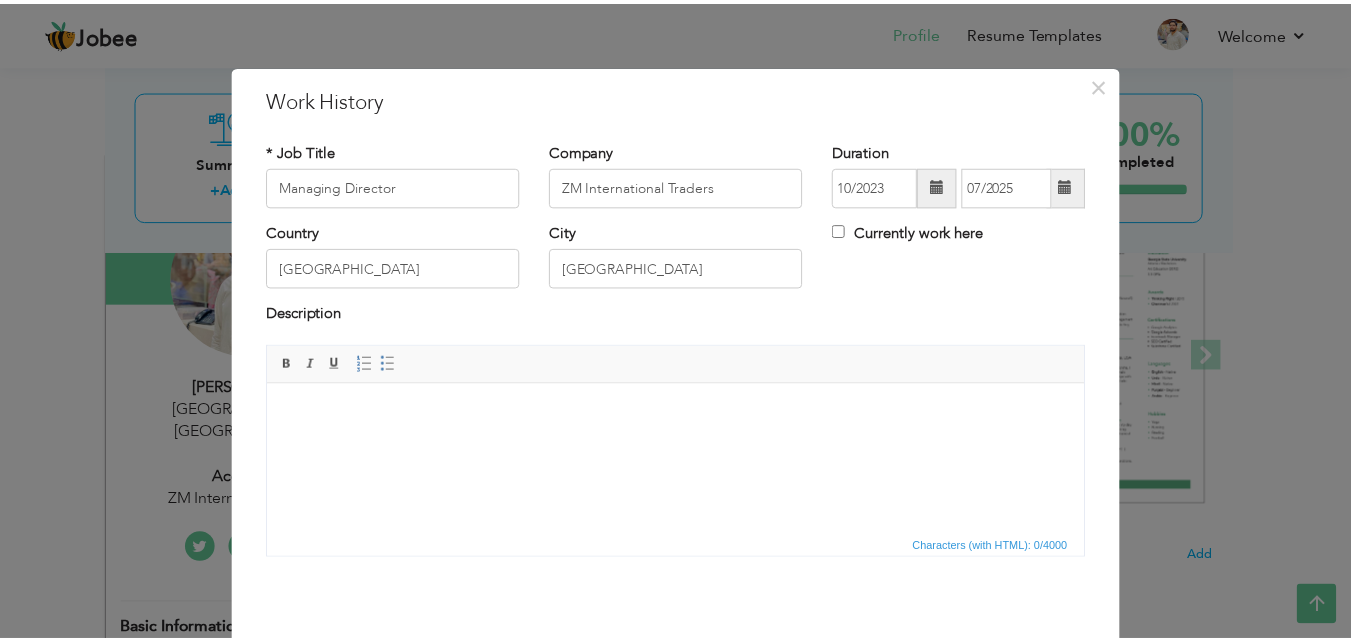 scroll, scrollTop: 79, scrollLeft: 0, axis: vertical 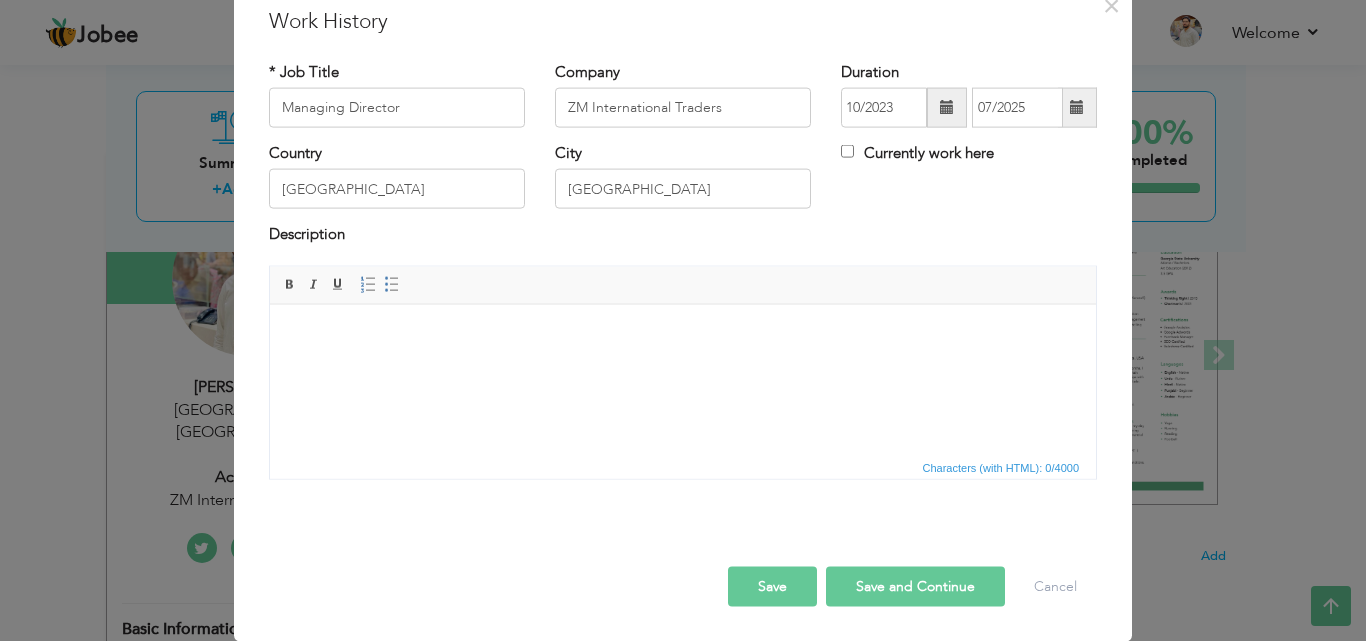 click on "Save" at bounding box center (772, 586) 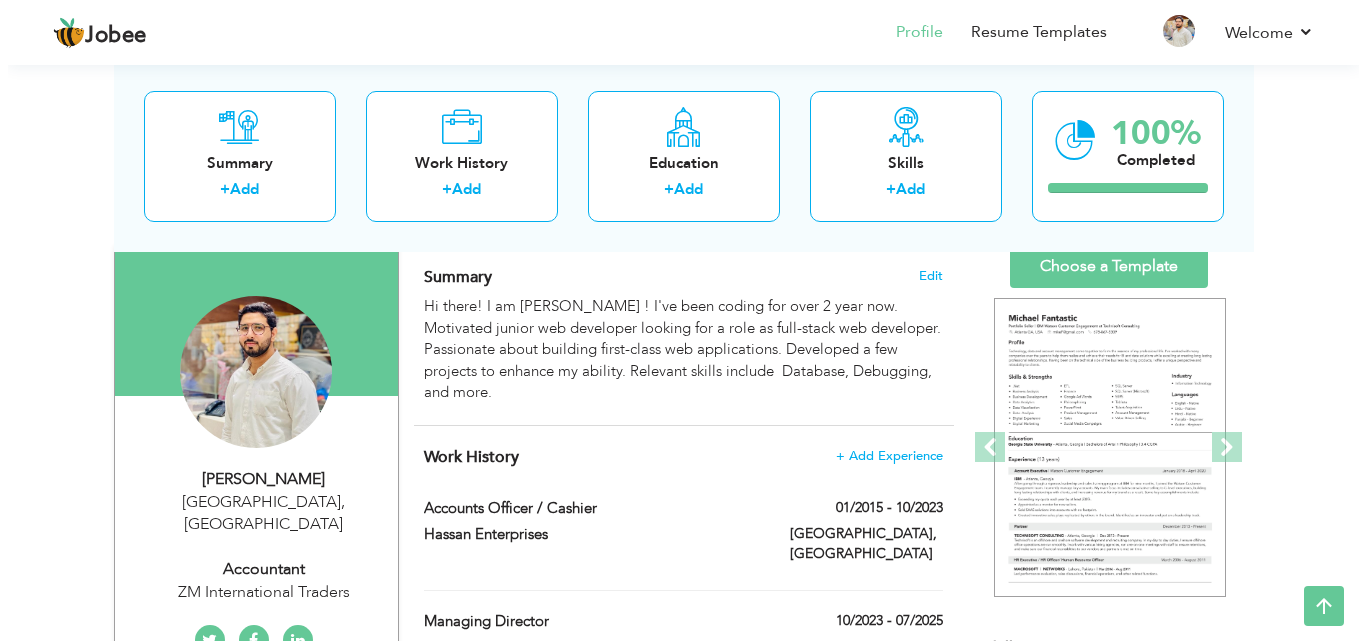 scroll, scrollTop: 140, scrollLeft: 0, axis: vertical 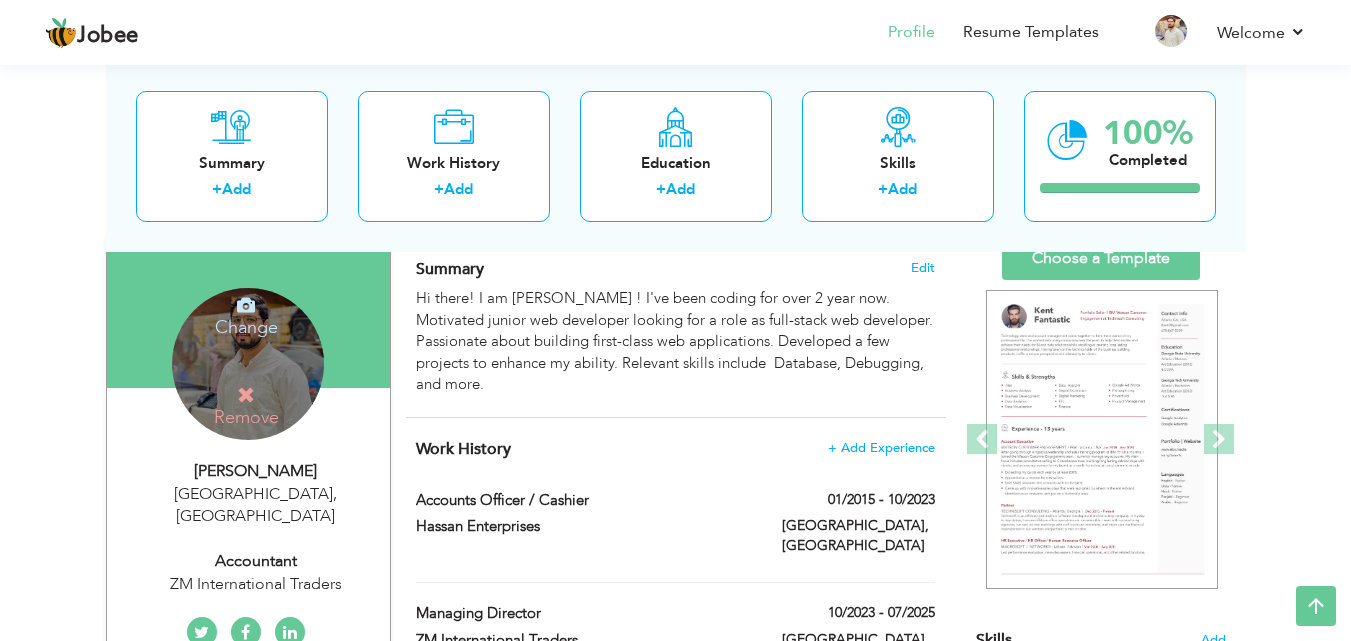 click on "Change" at bounding box center [246, 314] 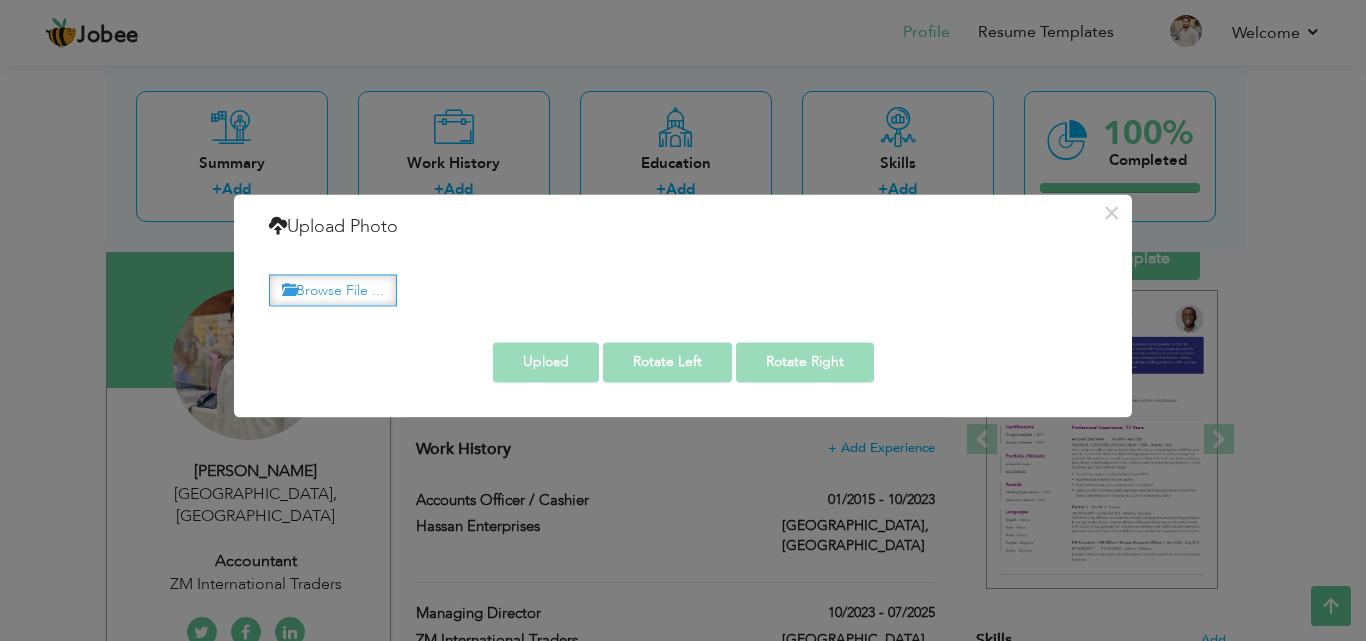 click on "Browse File ..." at bounding box center (333, 290) 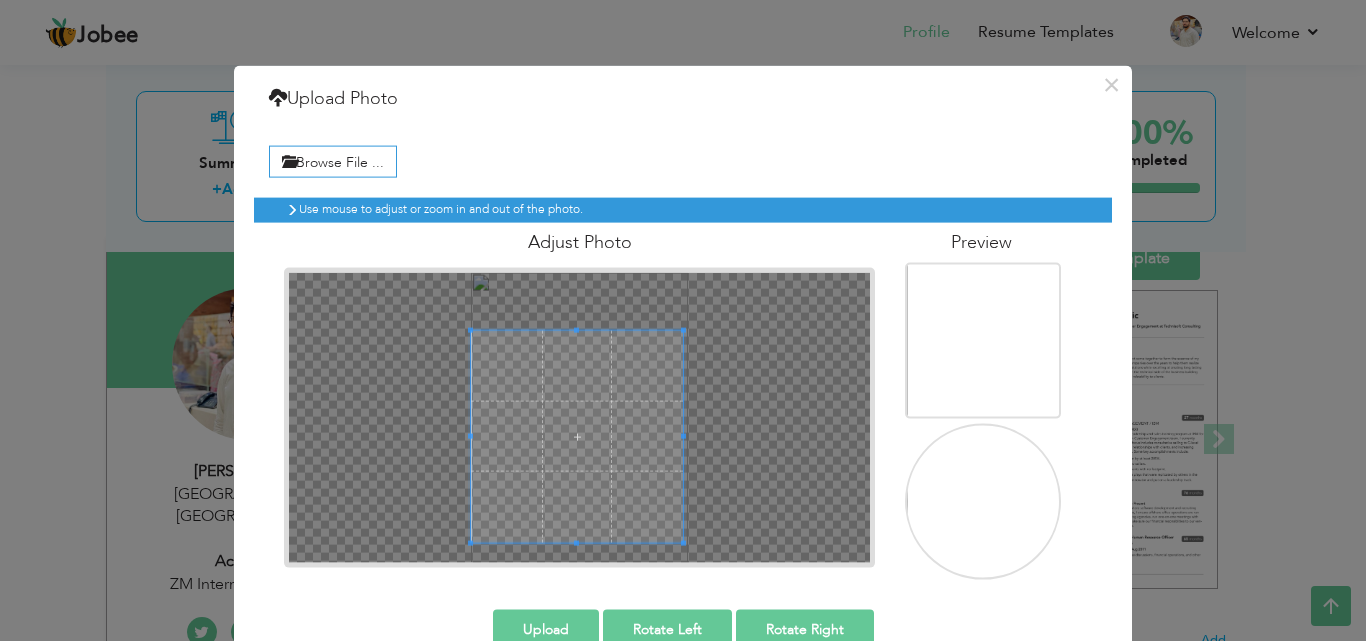 click on "×
Upload Photo
Browse File ...
Adjust Photo Preview Upload  Rotate Left" at bounding box center [683, 374] 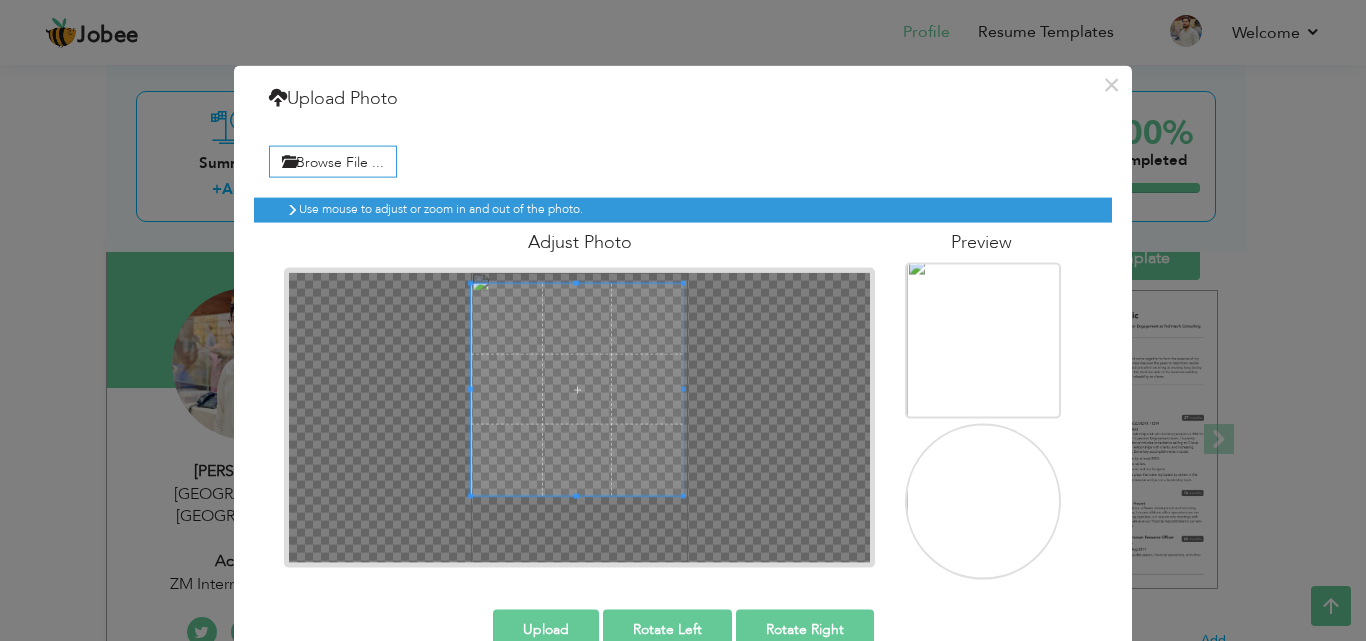 click at bounding box center [577, 389] 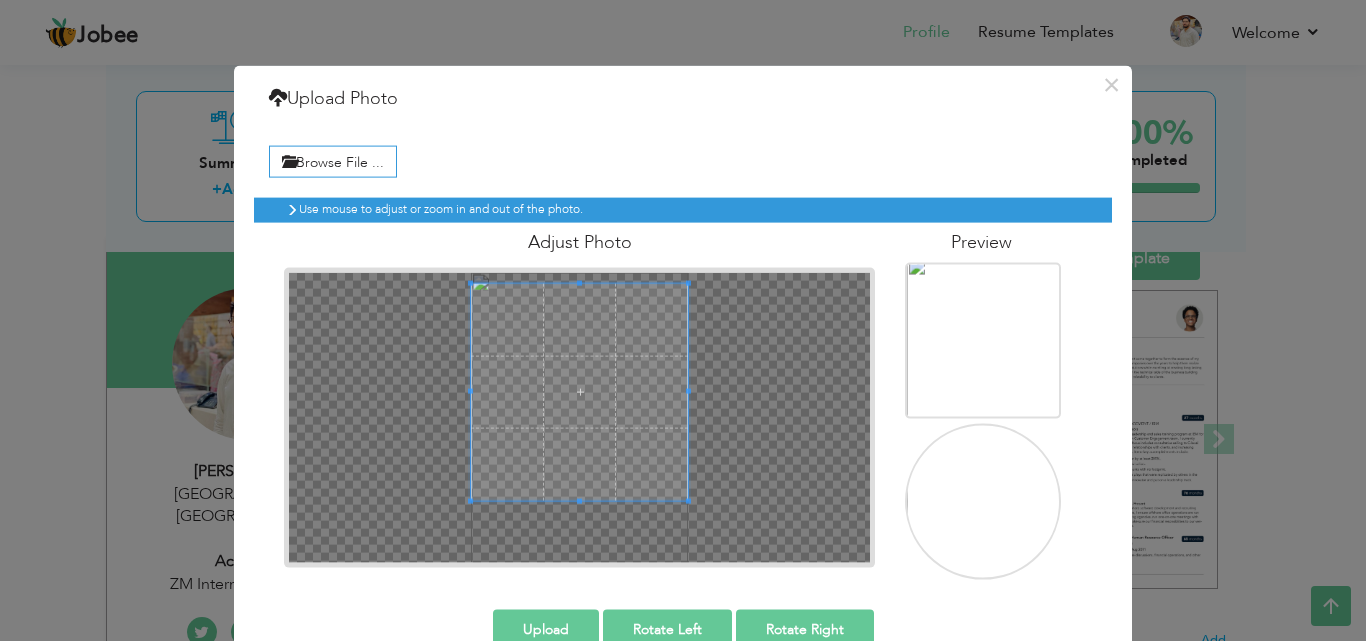 click at bounding box center (579, 417) 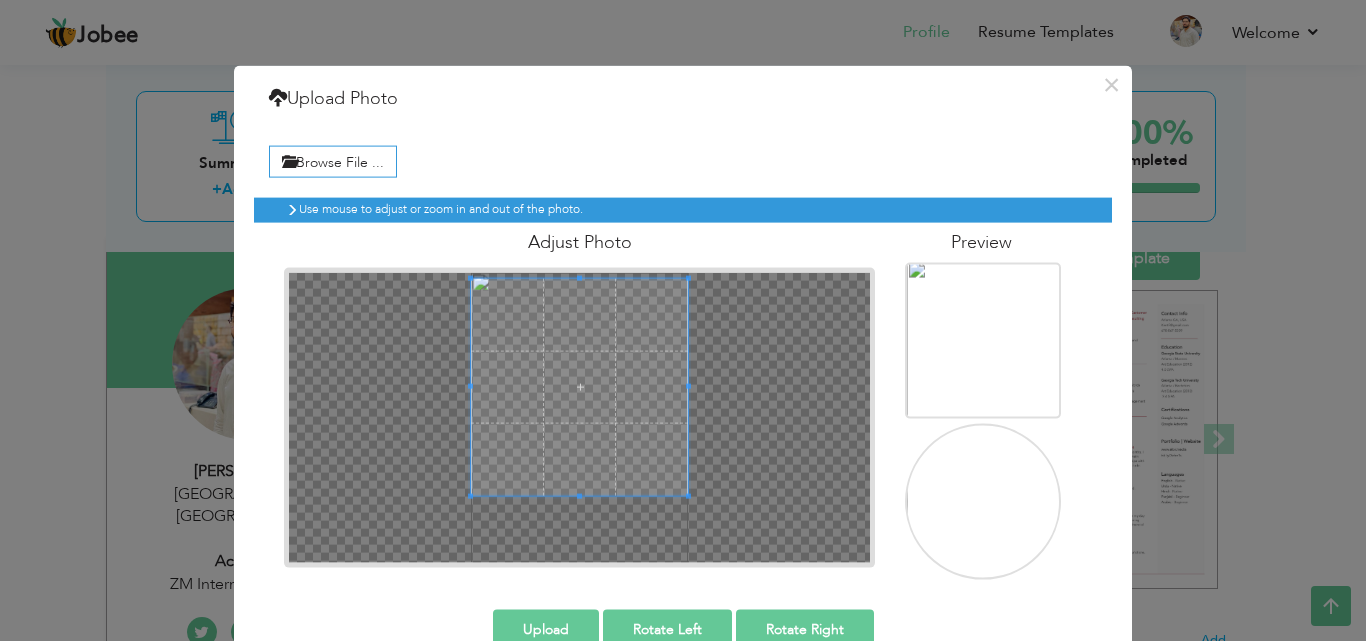 click at bounding box center (580, 387) 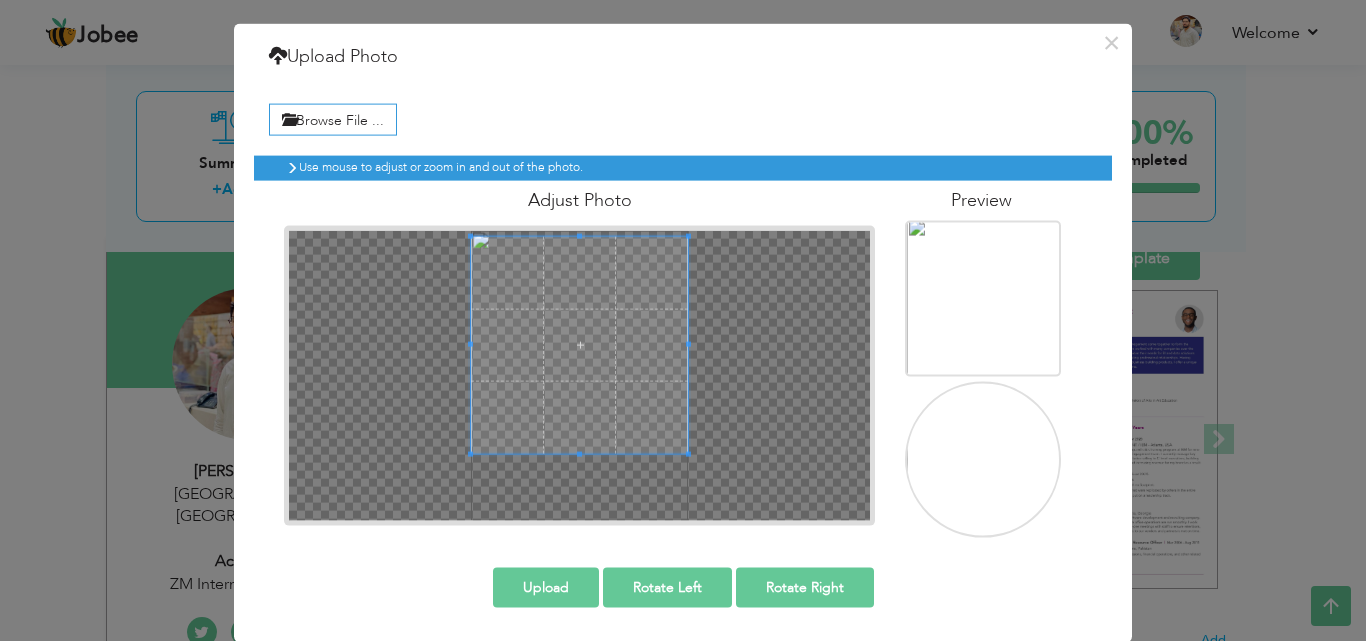 scroll, scrollTop: 43, scrollLeft: 0, axis: vertical 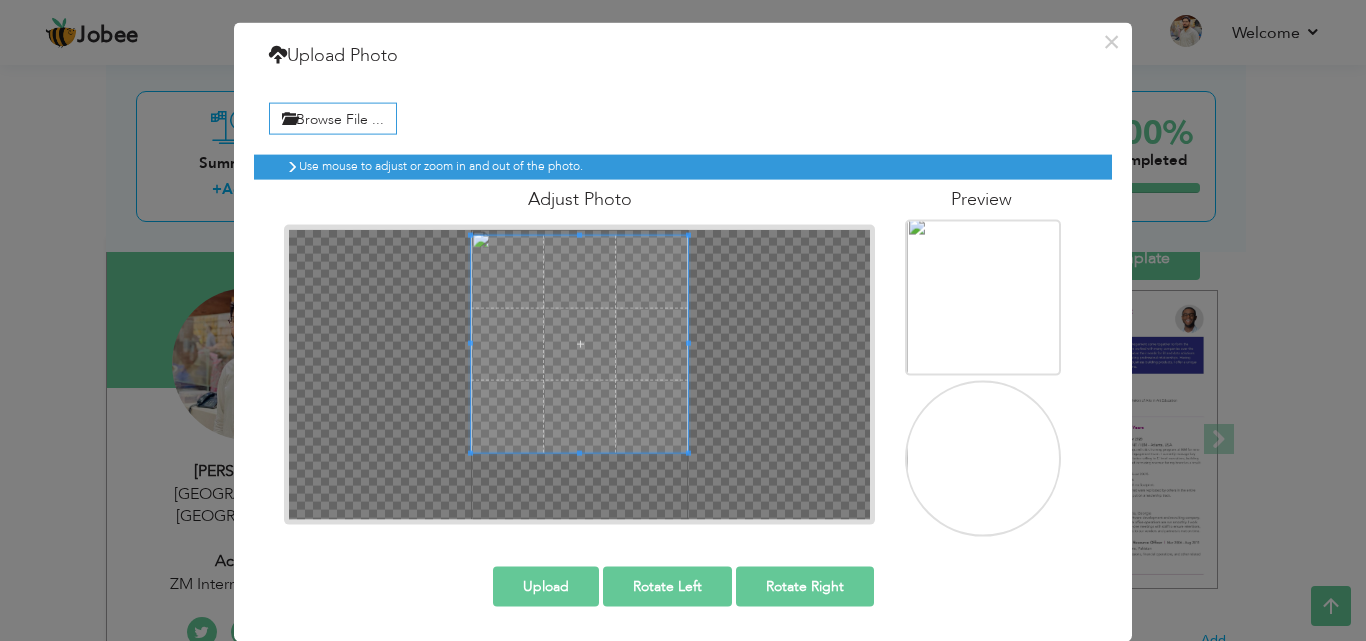 click on "Upload" at bounding box center [546, 586] 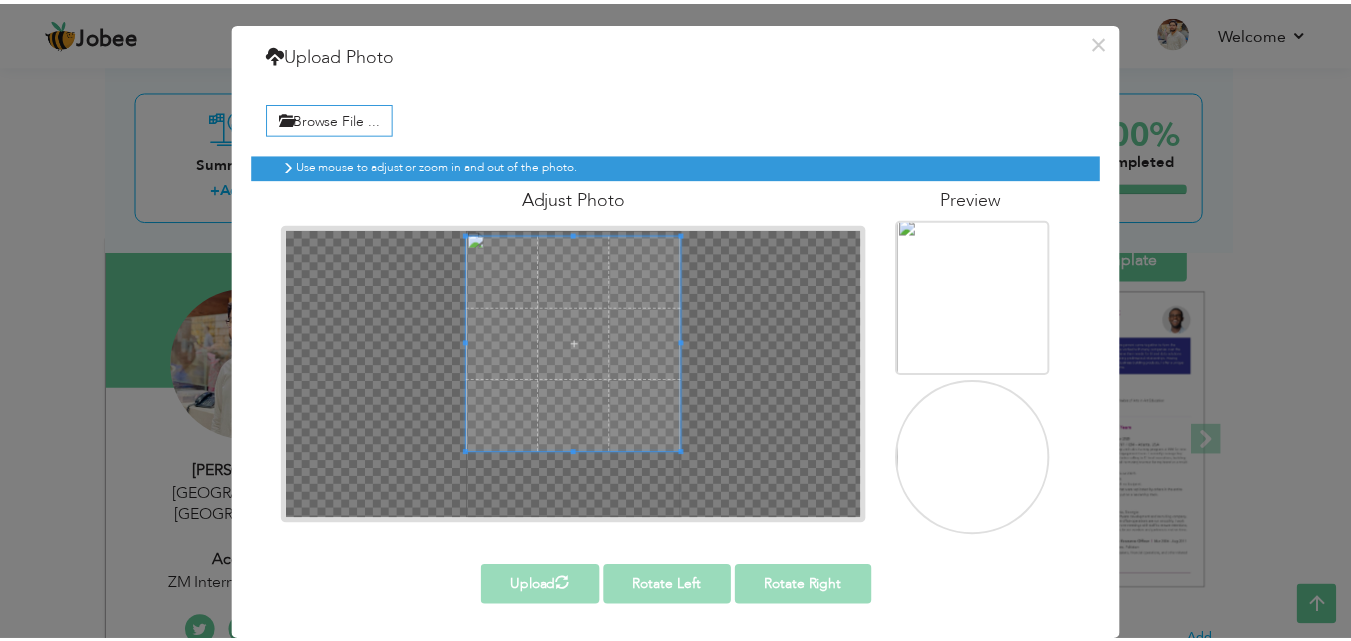 scroll, scrollTop: 0, scrollLeft: 0, axis: both 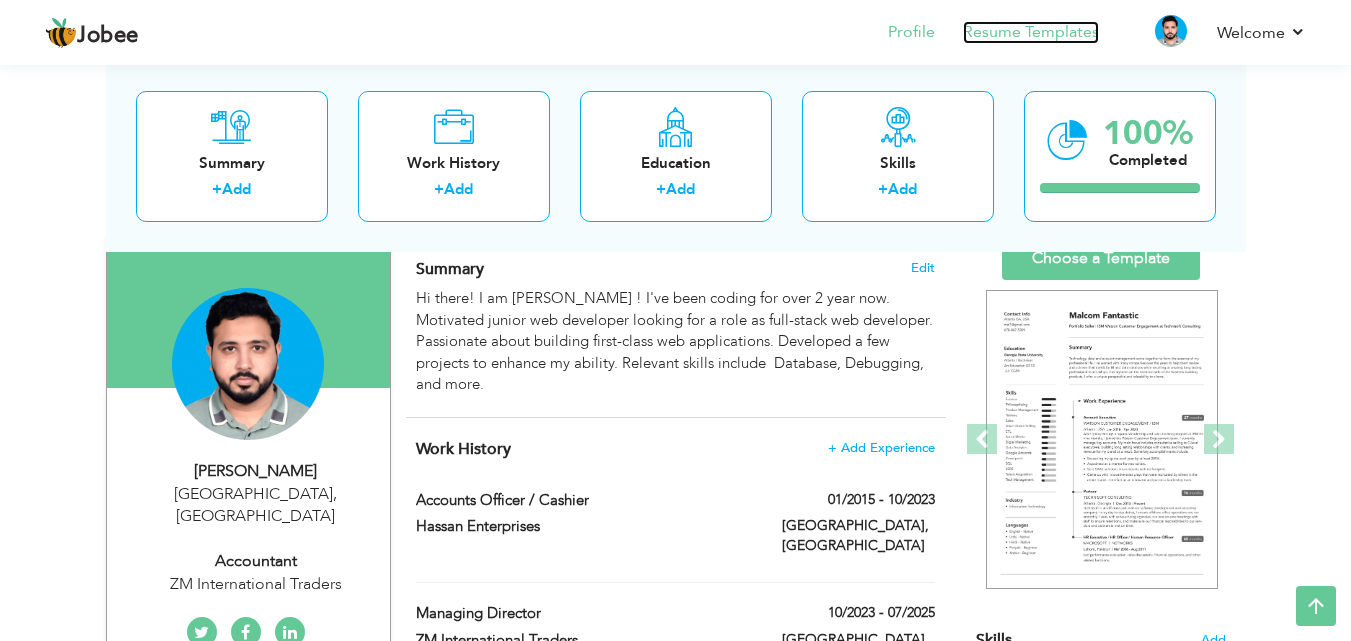 click on "Resume Templates" at bounding box center (1031, 32) 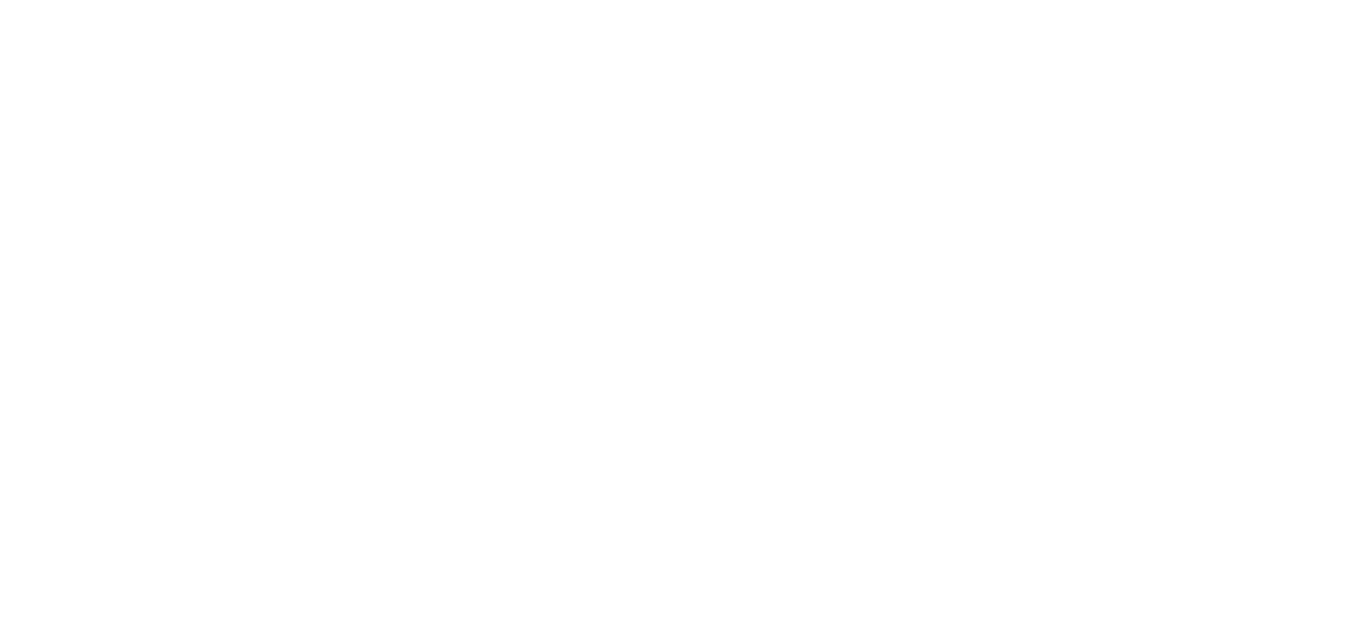 scroll, scrollTop: 0, scrollLeft: 0, axis: both 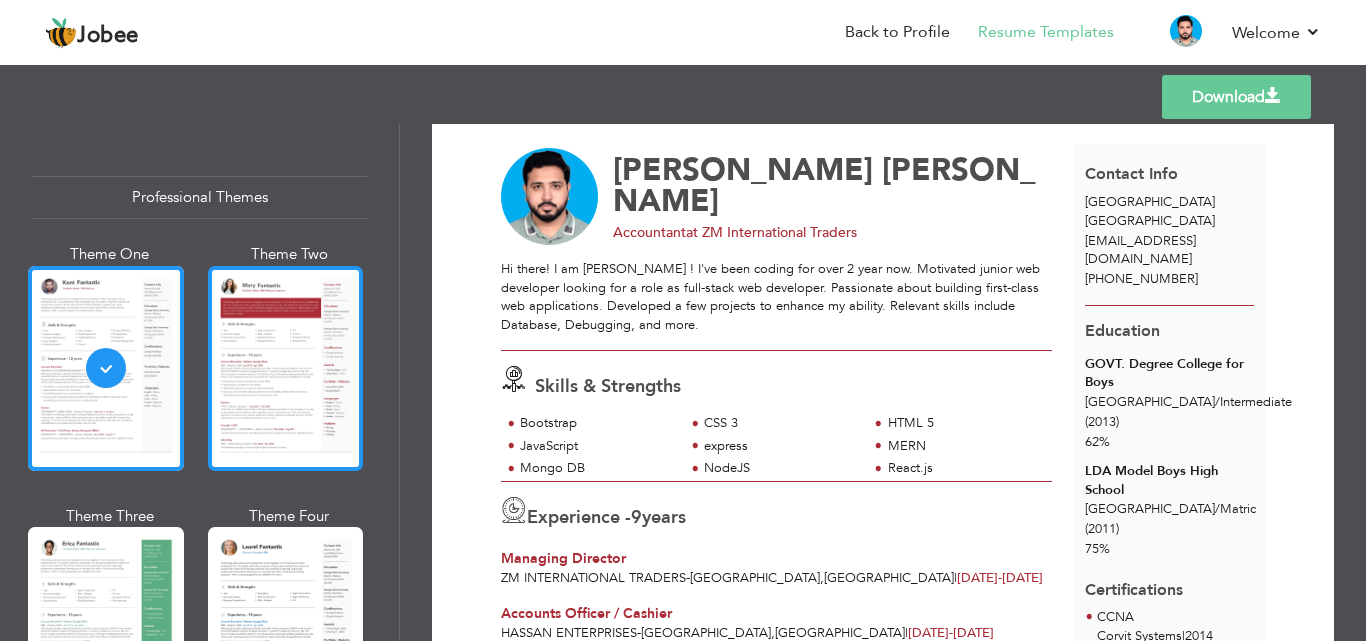 click at bounding box center [286, 368] 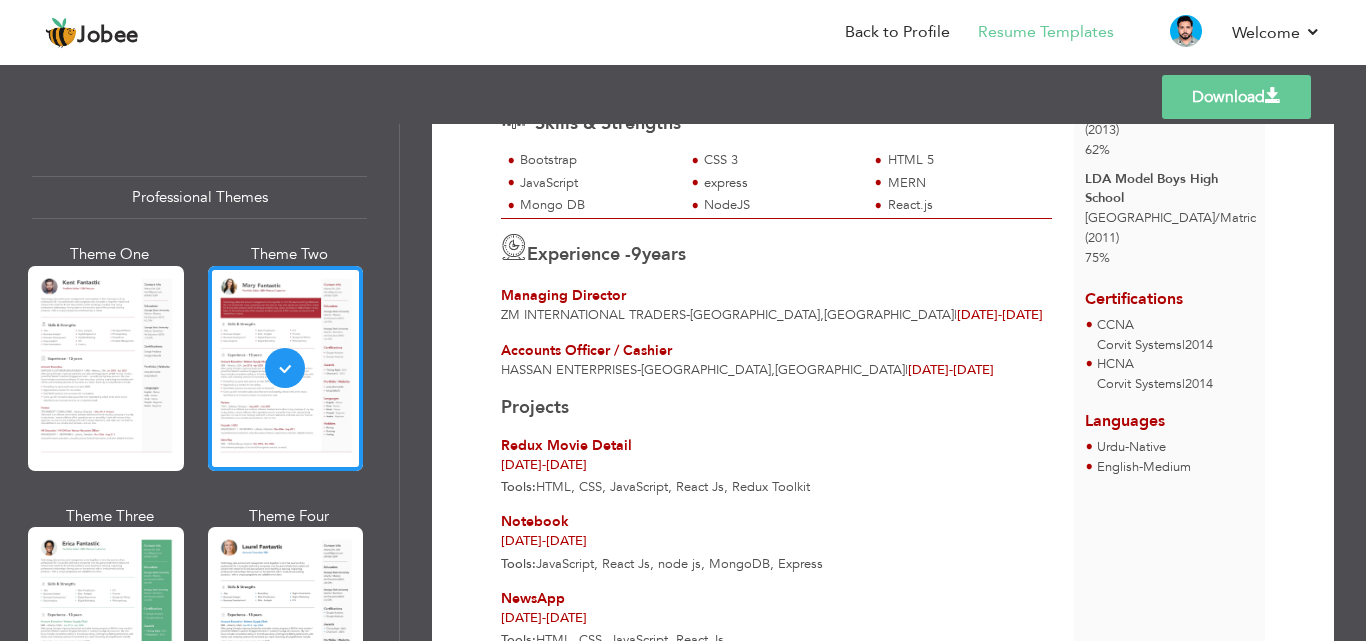 scroll, scrollTop: 320, scrollLeft: 0, axis: vertical 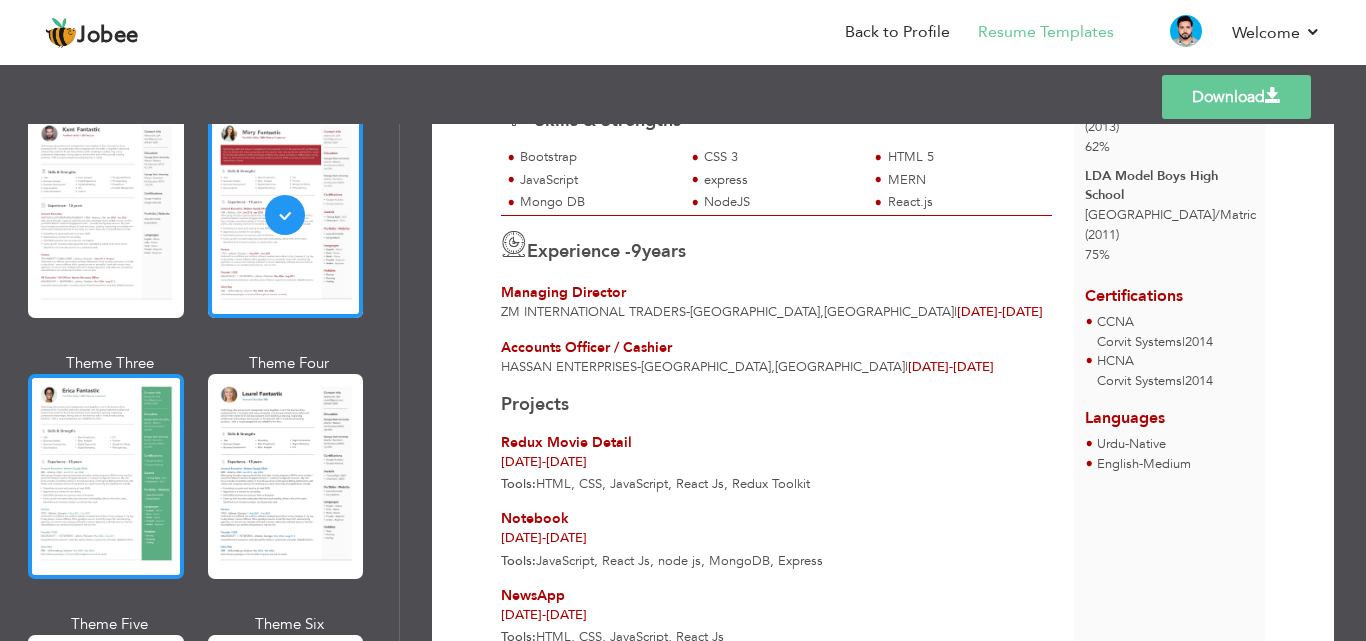 click at bounding box center (106, 476) 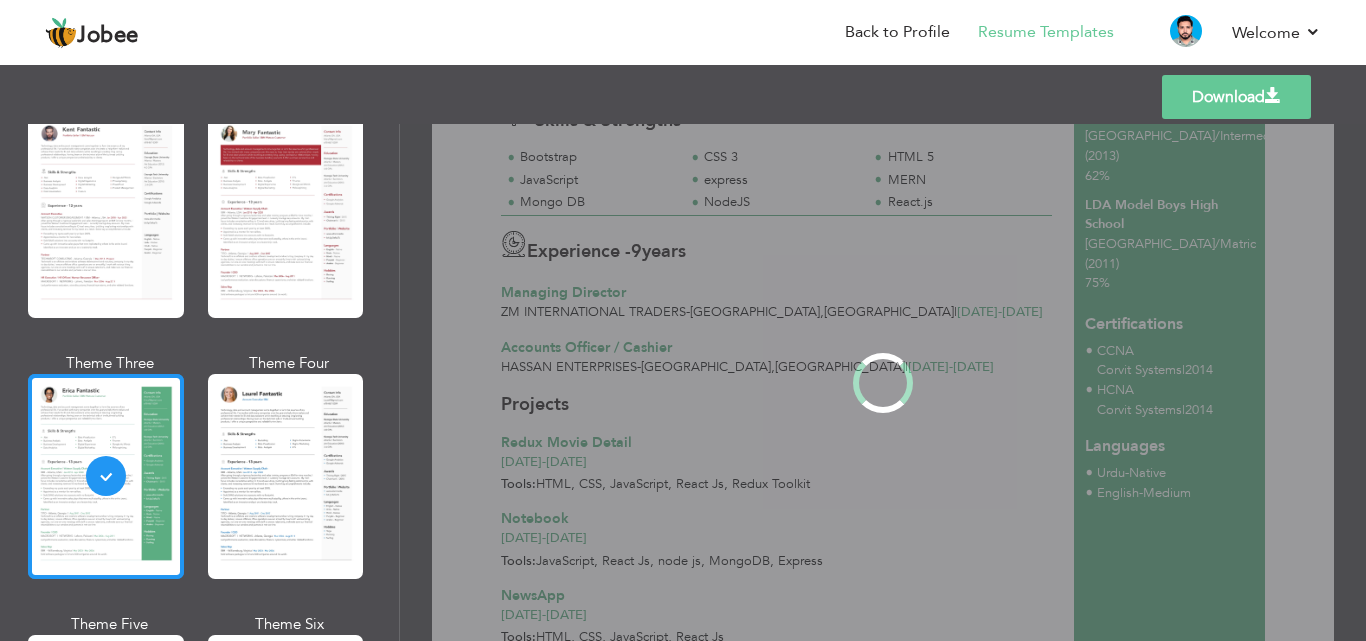 scroll, scrollTop: 0, scrollLeft: 0, axis: both 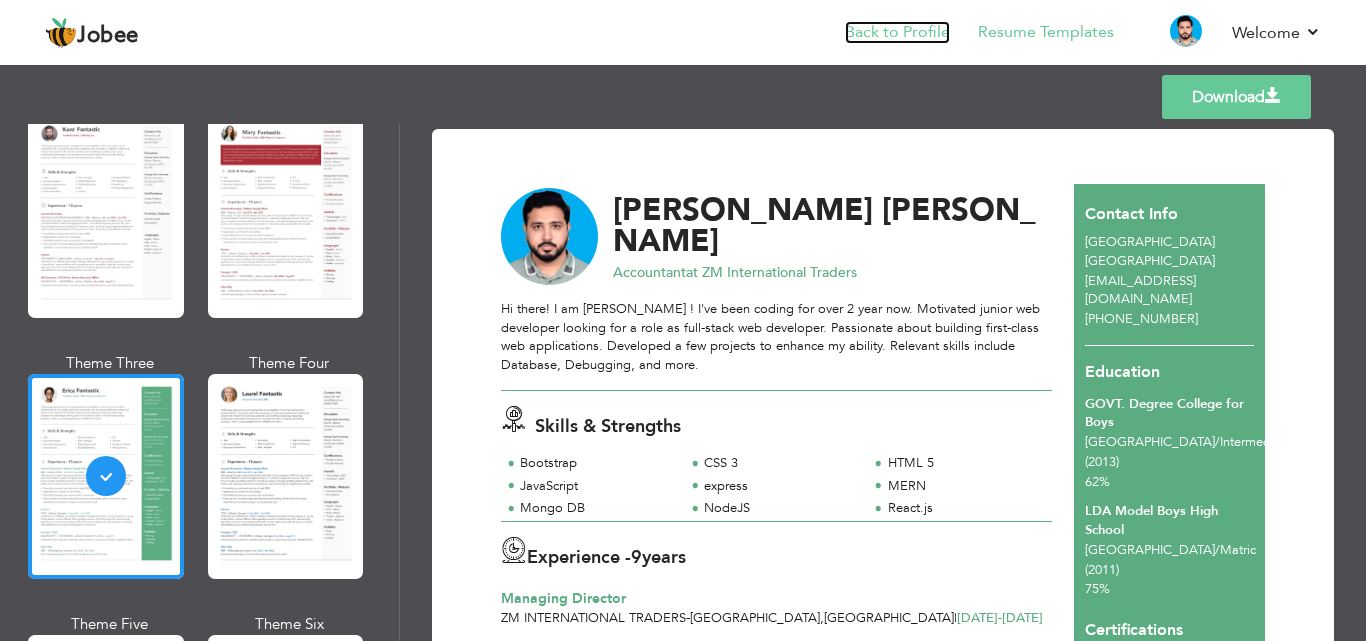 click on "Back to Profile" at bounding box center (897, 32) 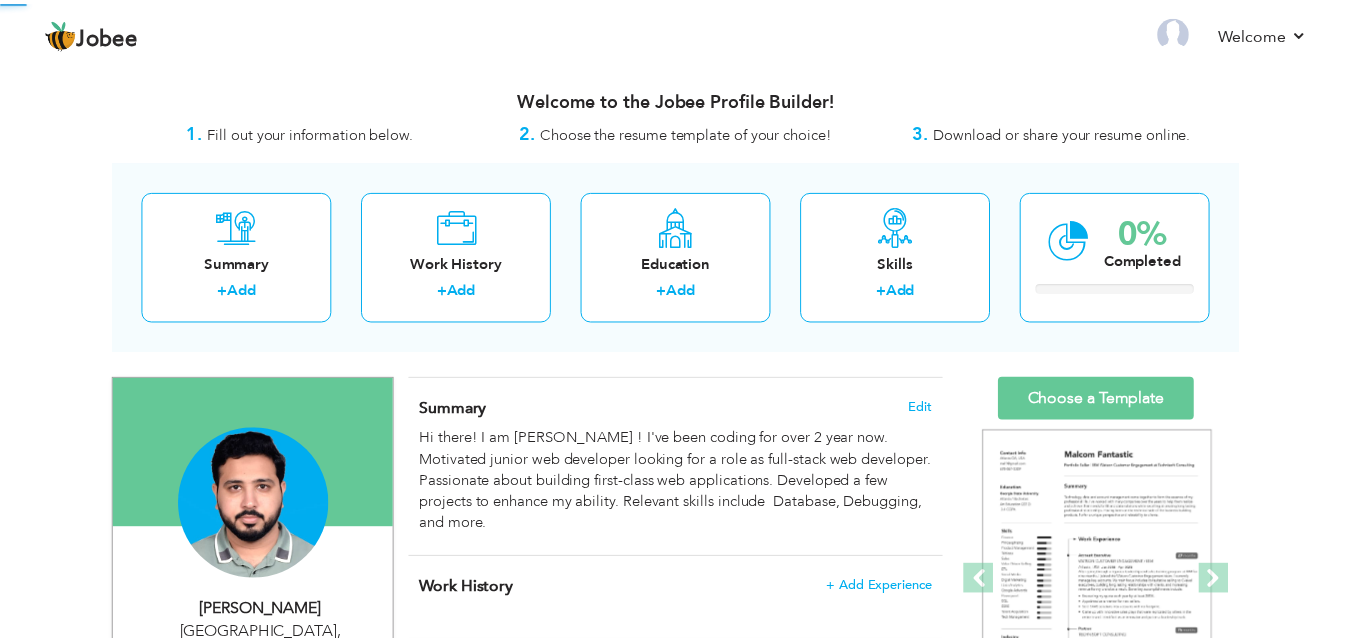 scroll, scrollTop: 0, scrollLeft: 0, axis: both 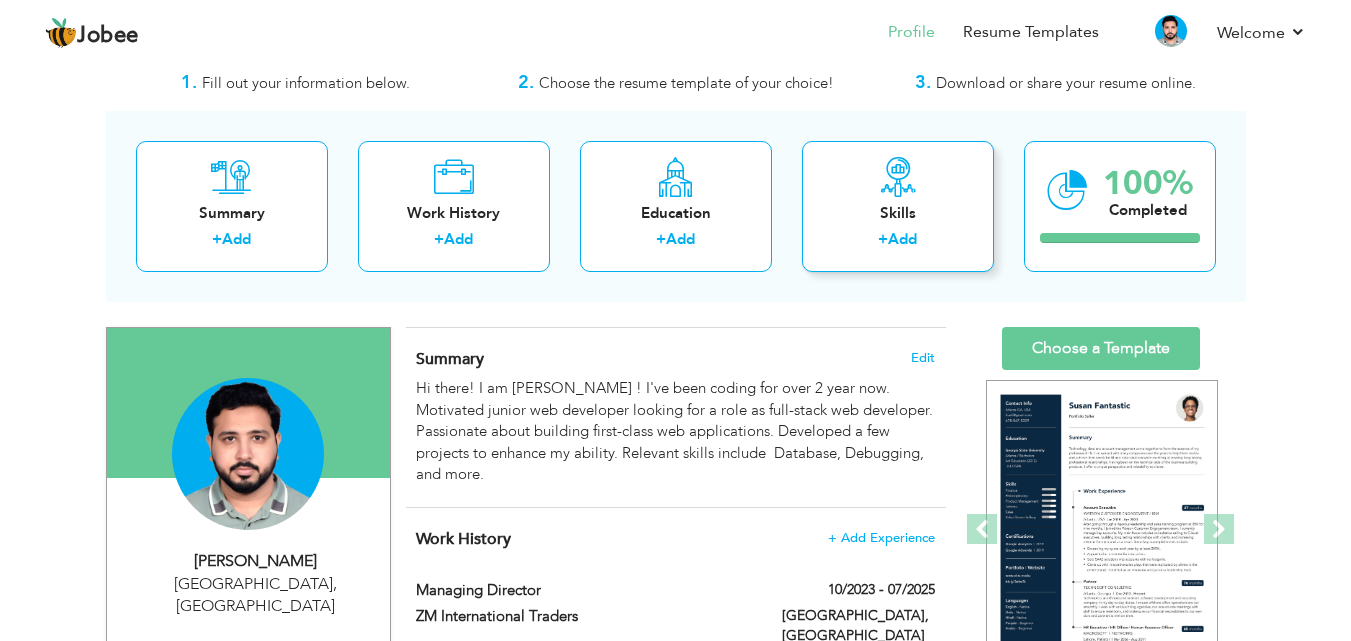 click on "Skills
+  Add" at bounding box center [898, 206] 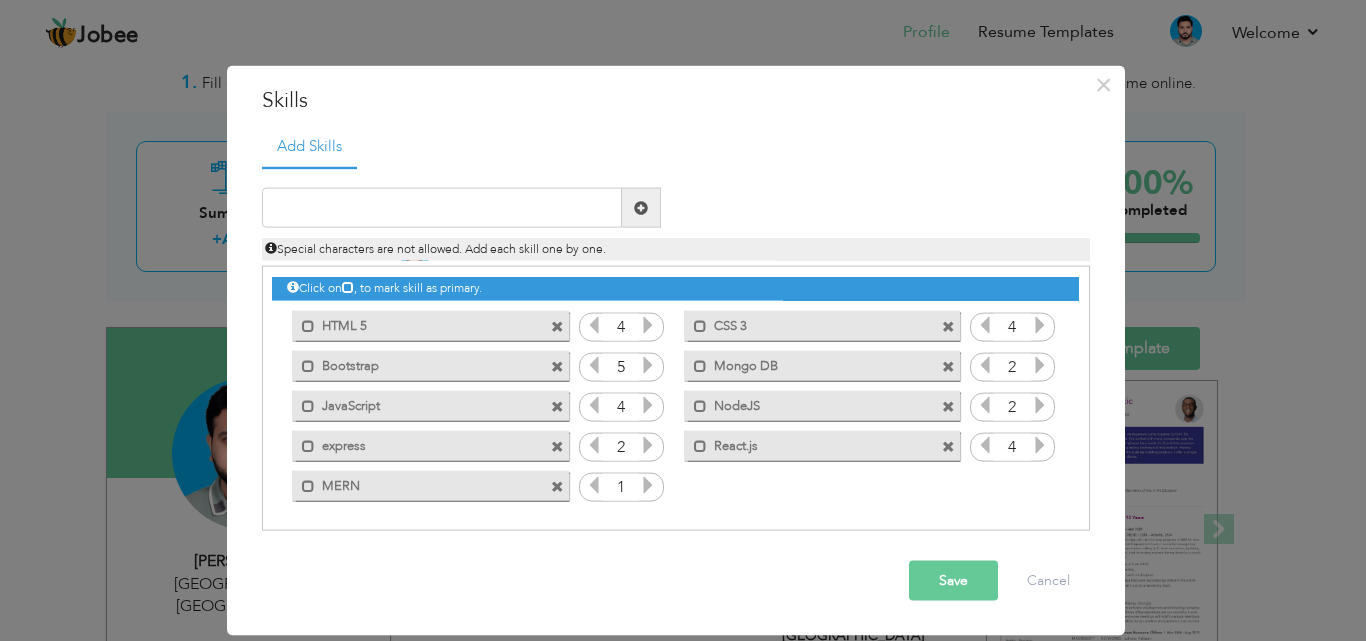 click at bounding box center [557, 486] 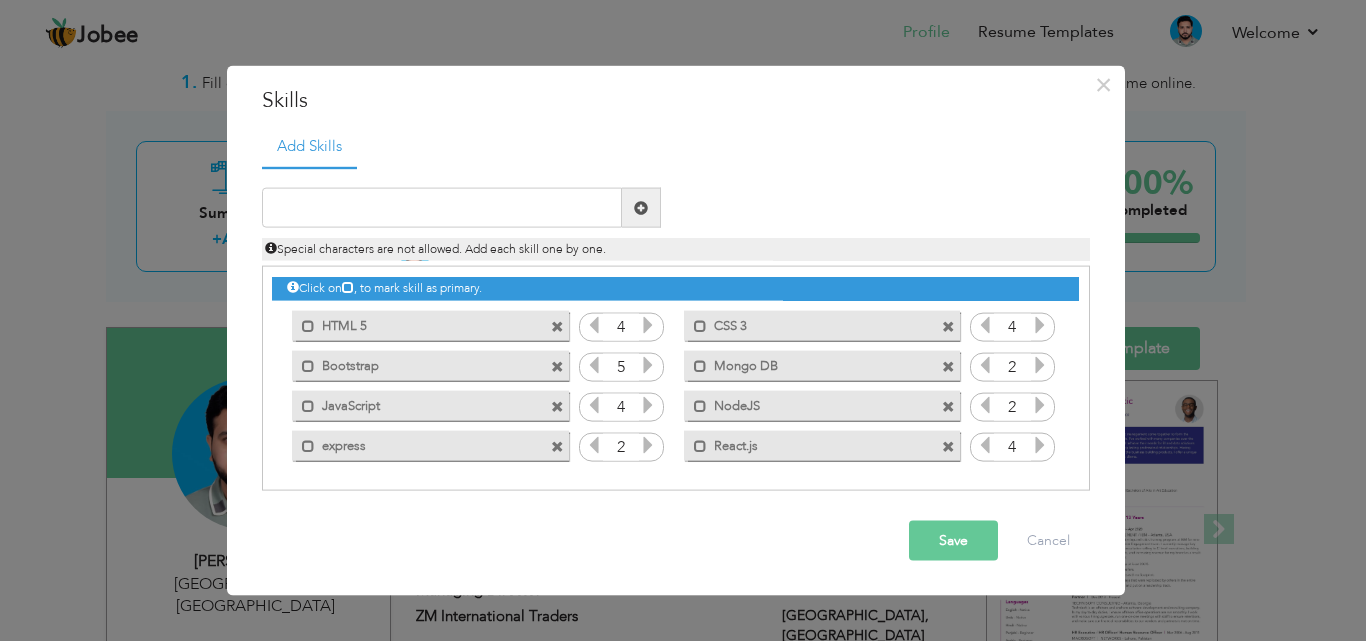 click at bounding box center [557, 446] 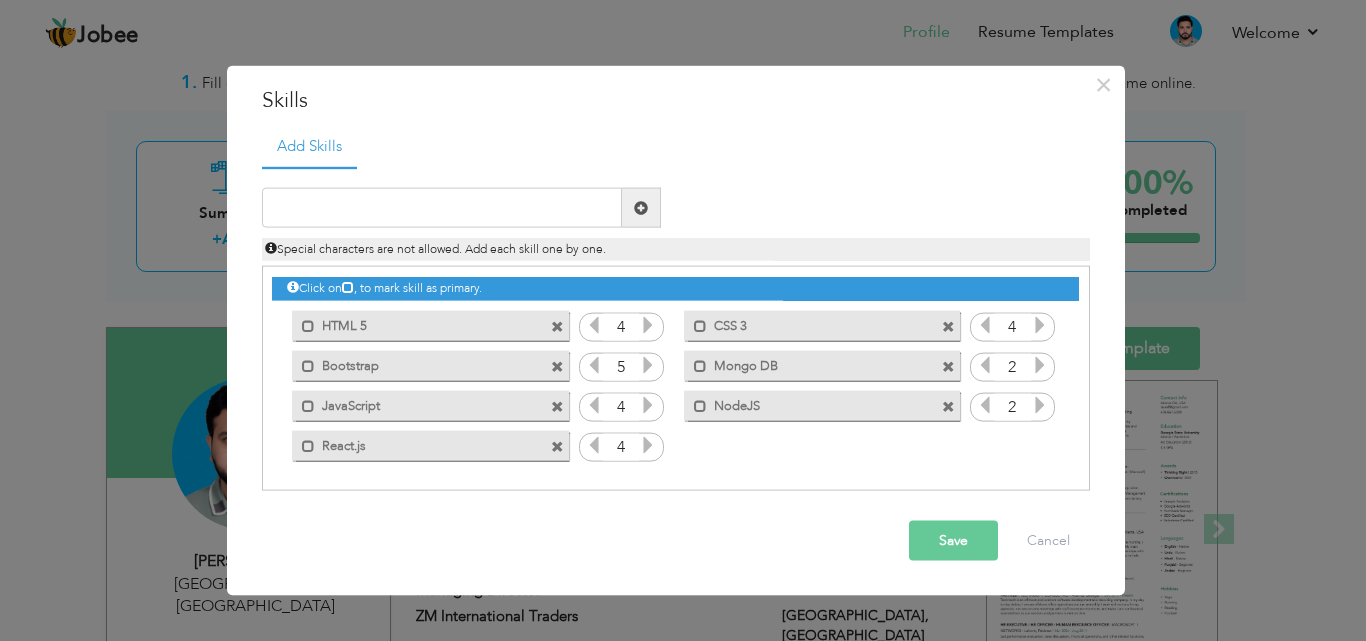 click at bounding box center [948, 406] 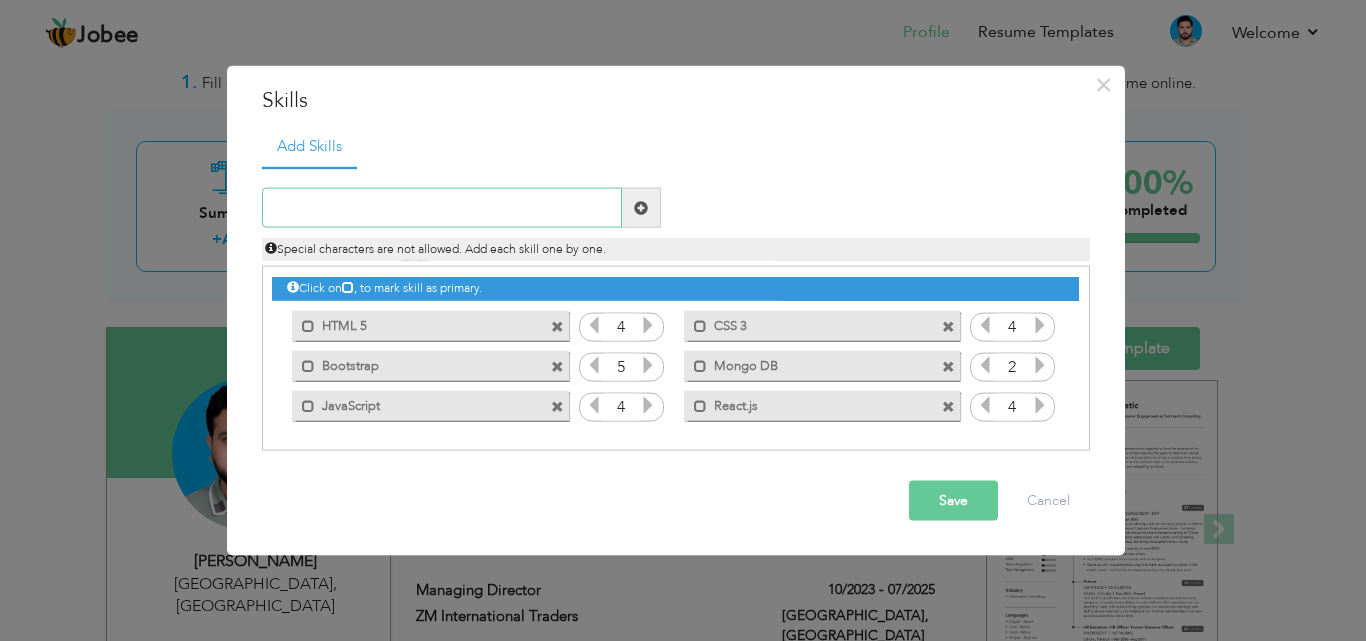 click at bounding box center [442, 208] 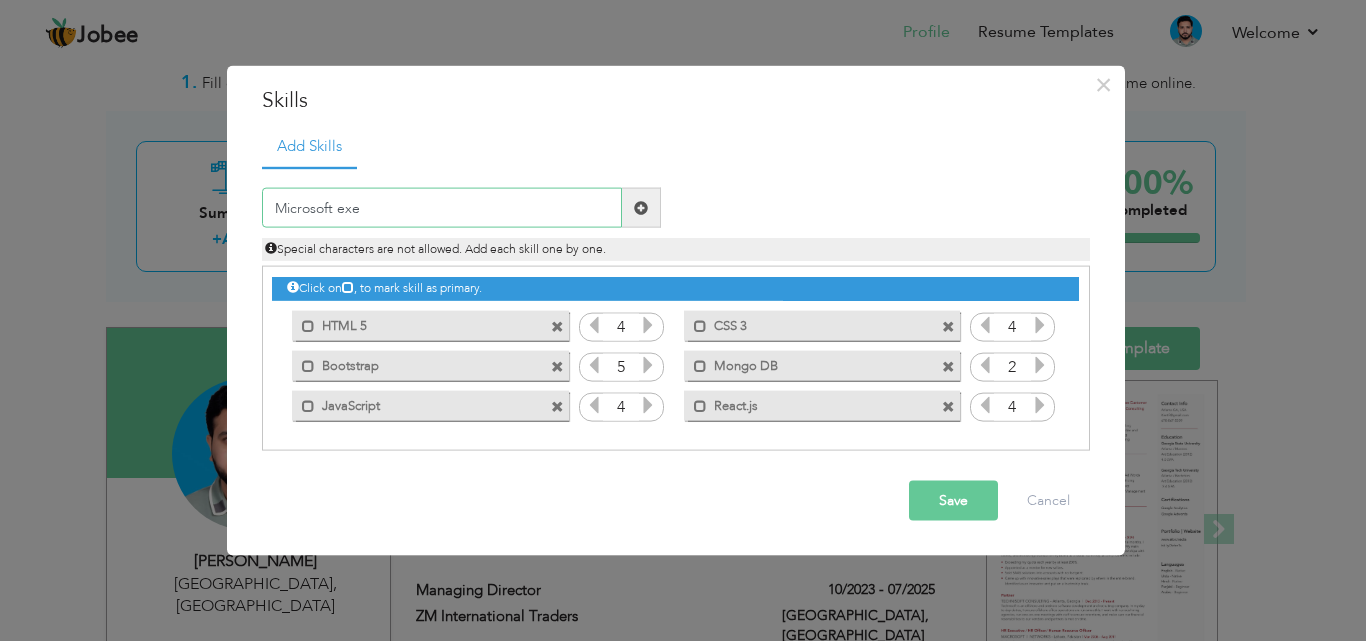 type on "Microsoft exel" 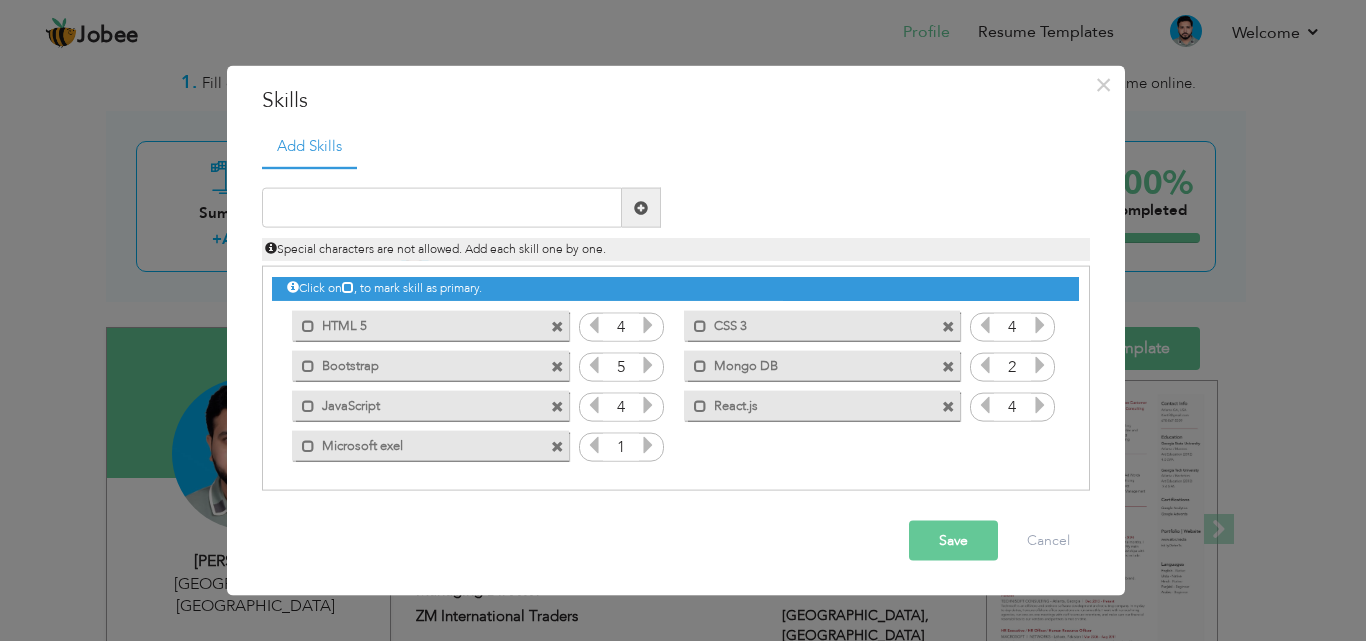 click at bounding box center [648, 445] 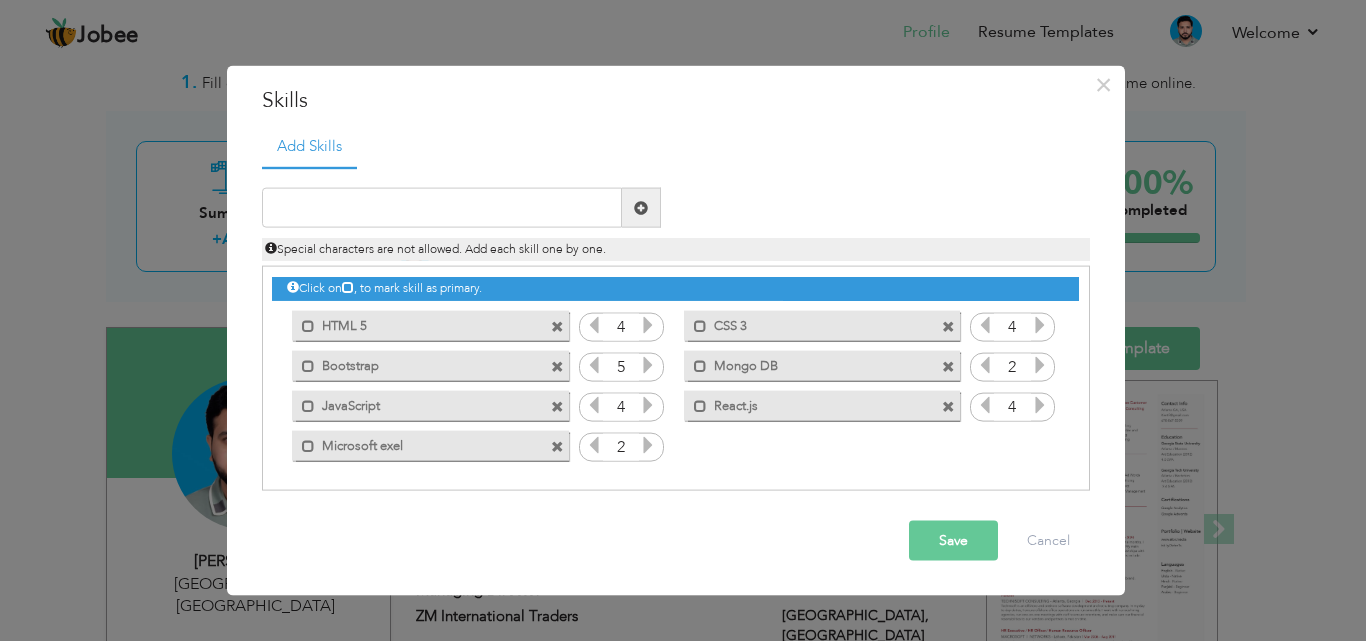 click at bounding box center (648, 445) 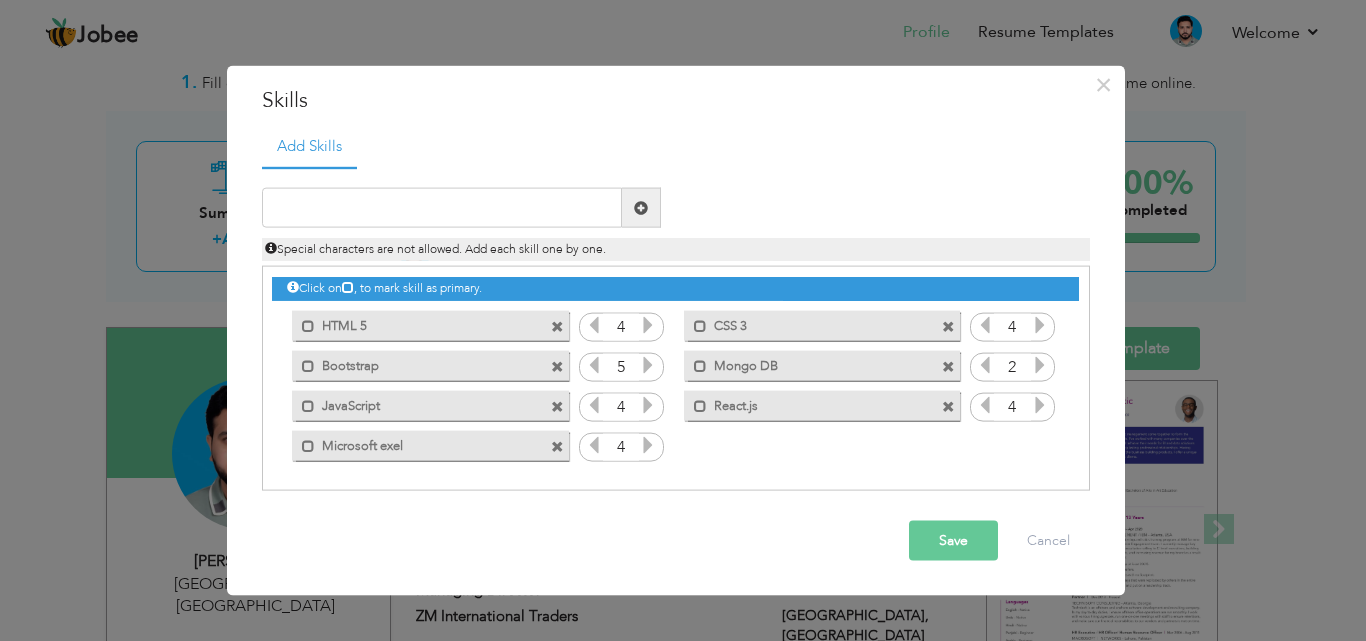 click at bounding box center (648, 445) 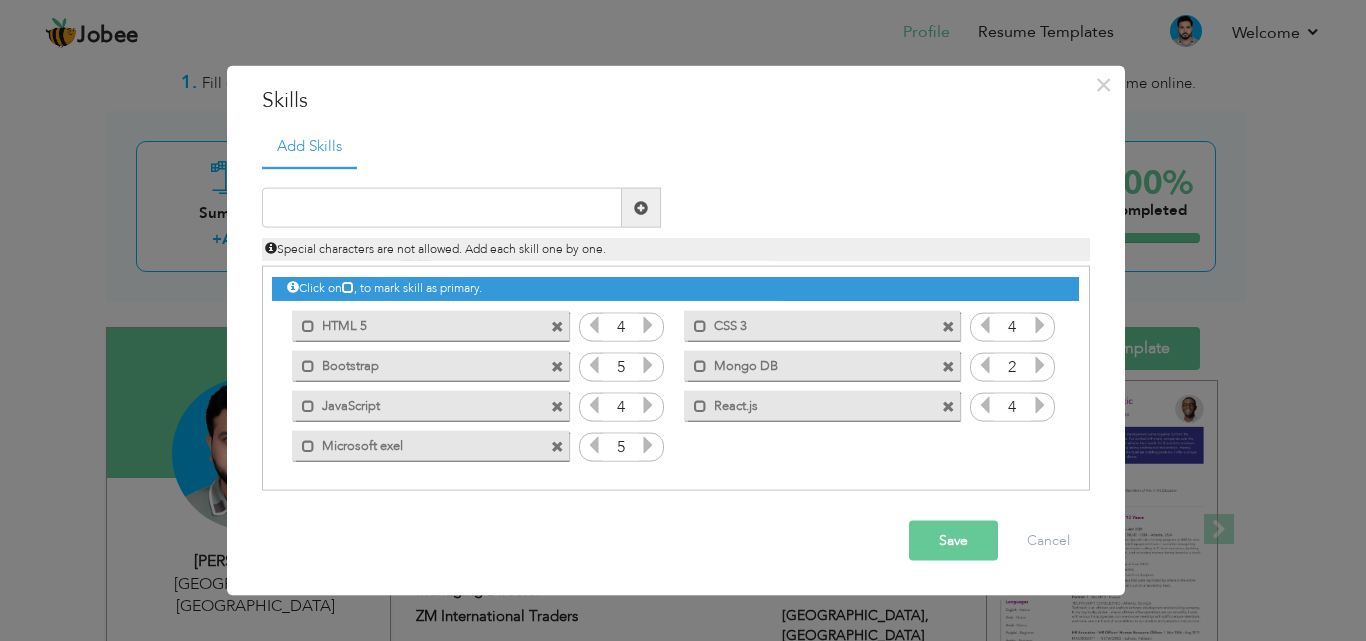 click at bounding box center (648, 445) 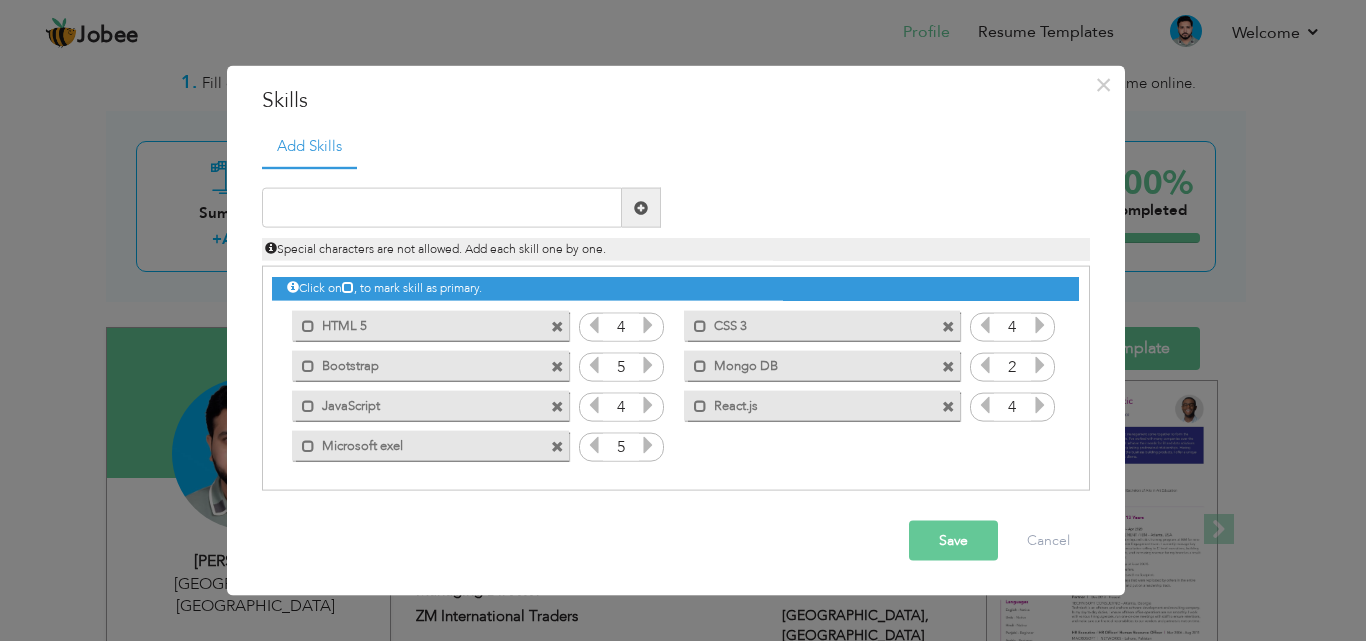 click at bounding box center [594, 445] 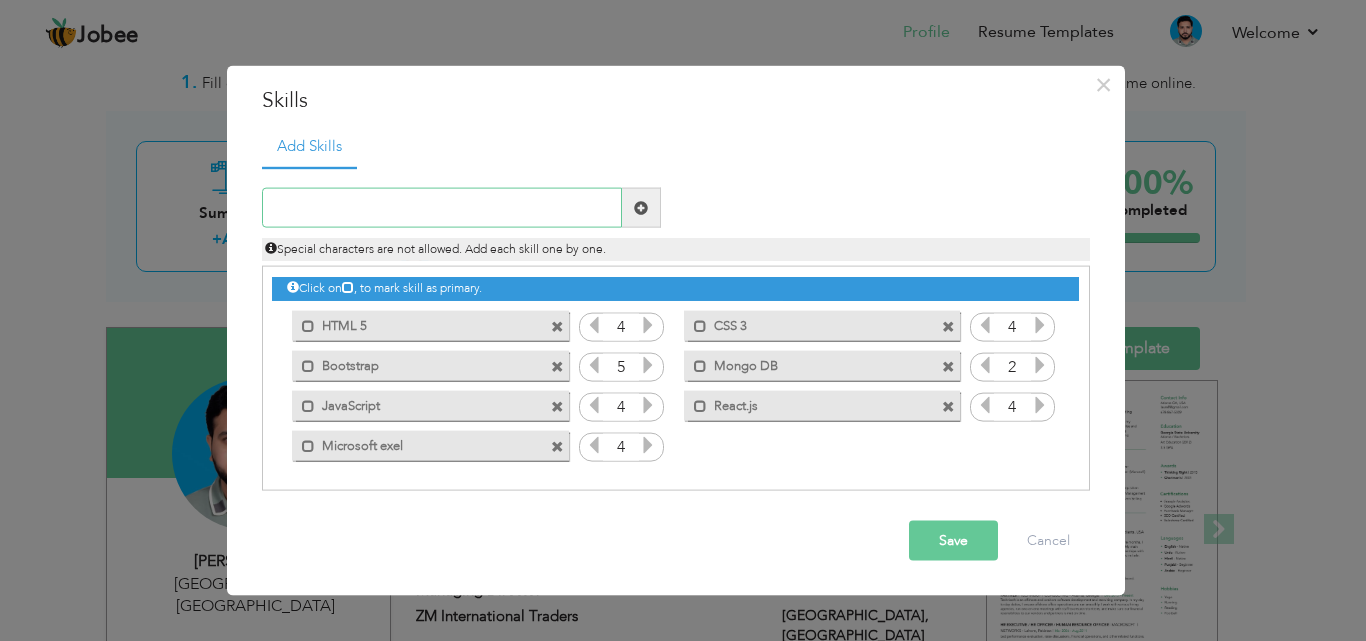 click at bounding box center [442, 208] 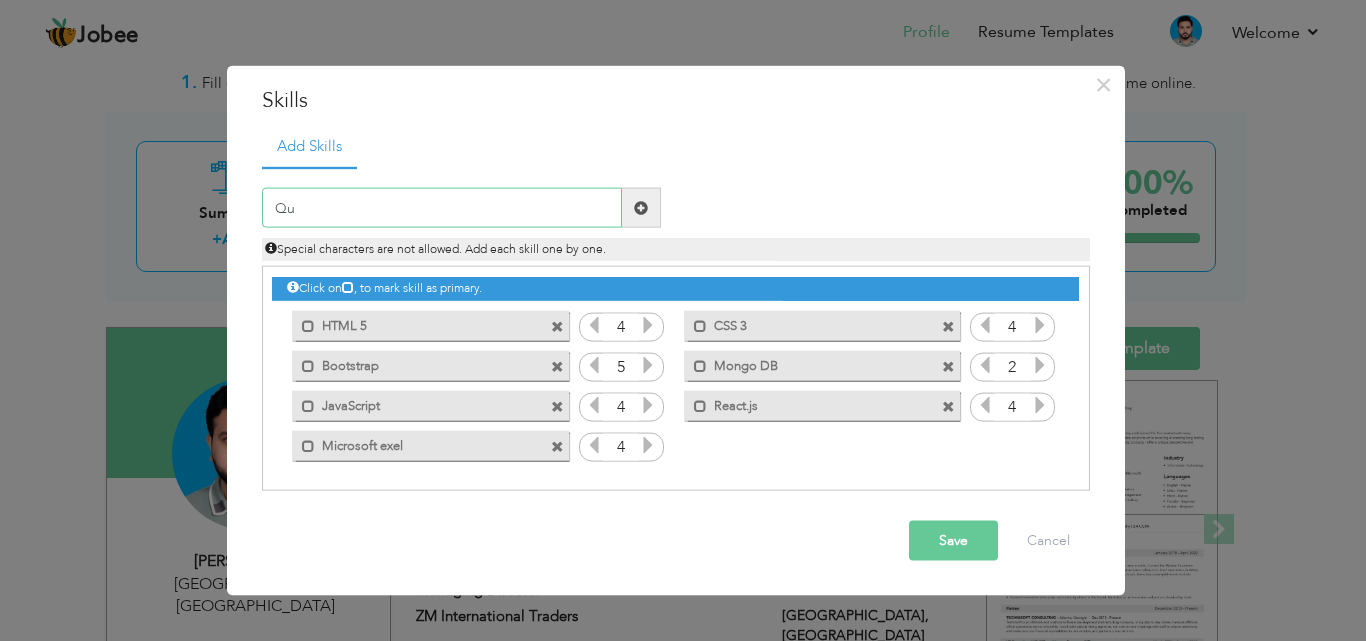 type on "Q" 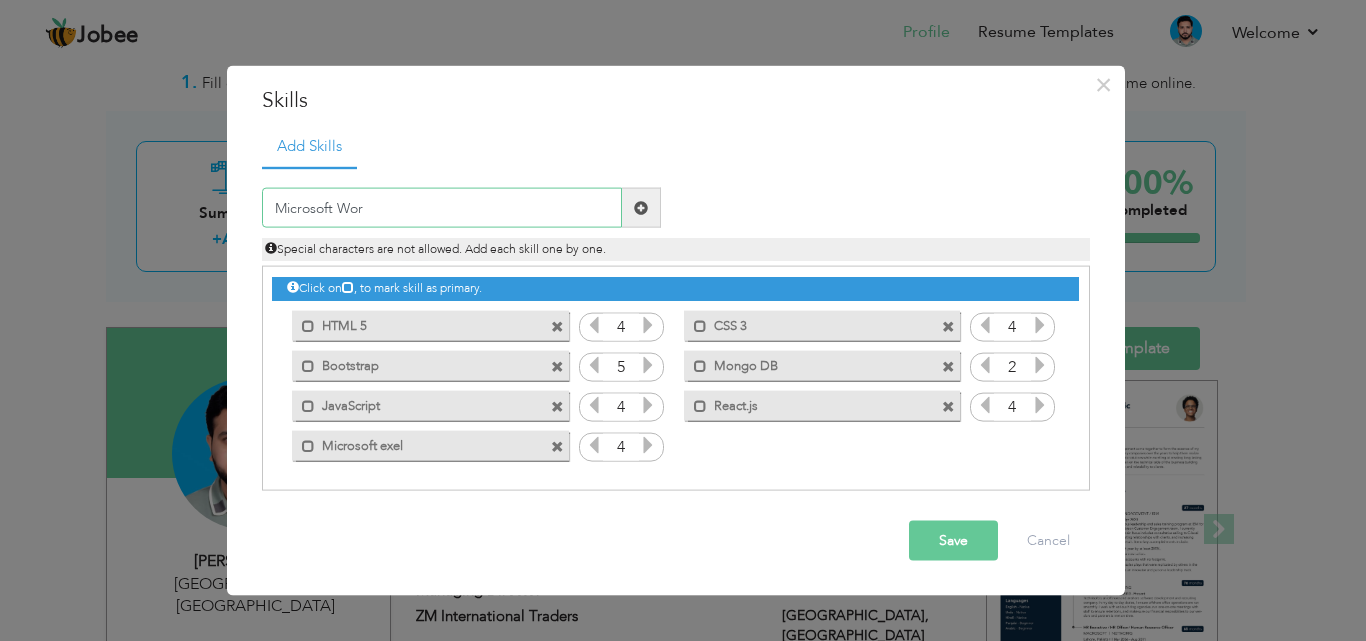 type on "Microsoft Word" 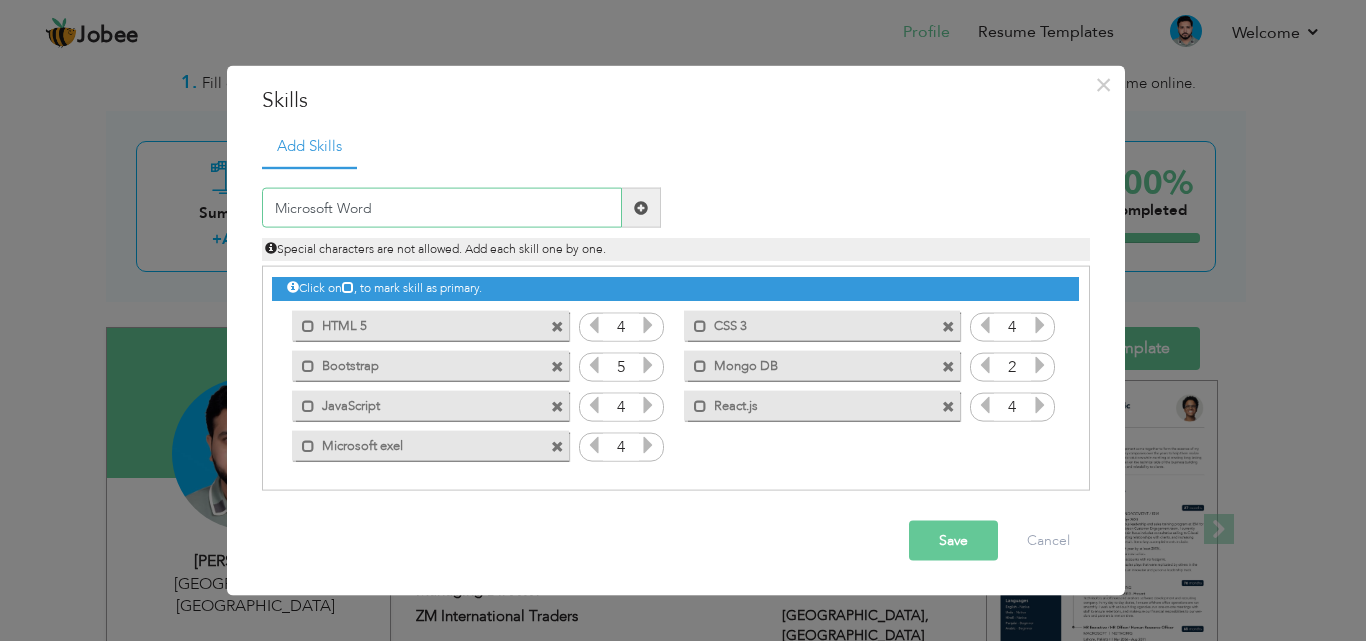 type 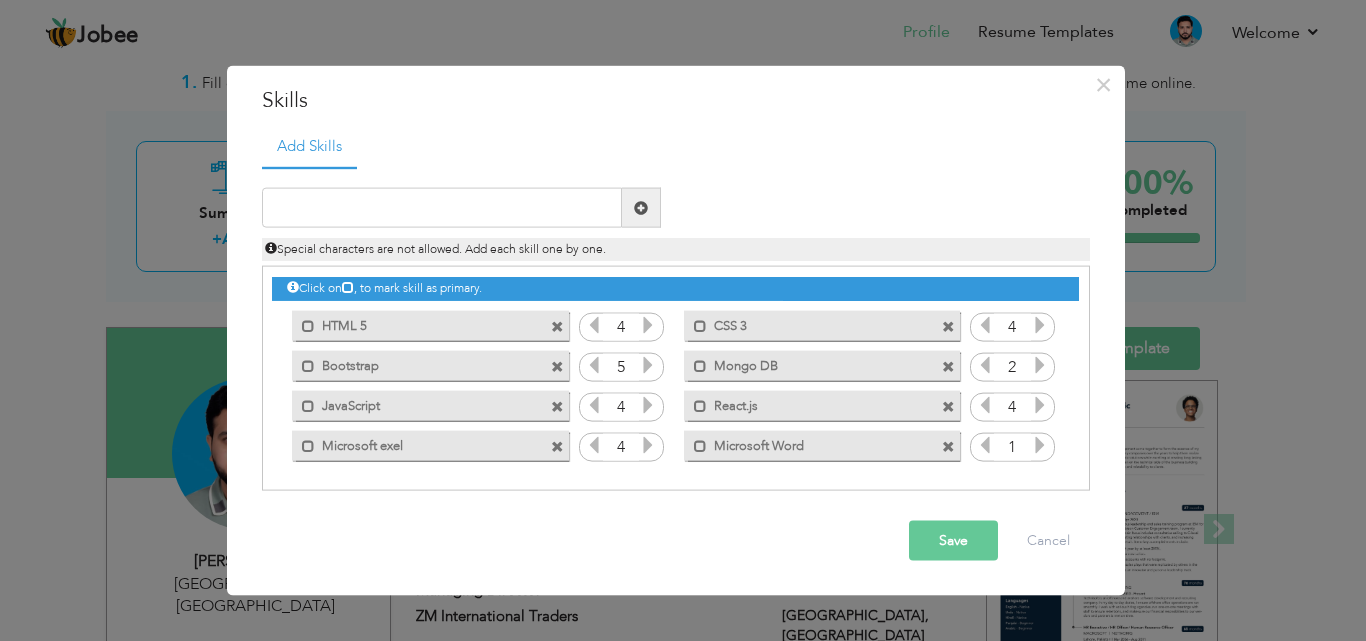 click at bounding box center [1040, 445] 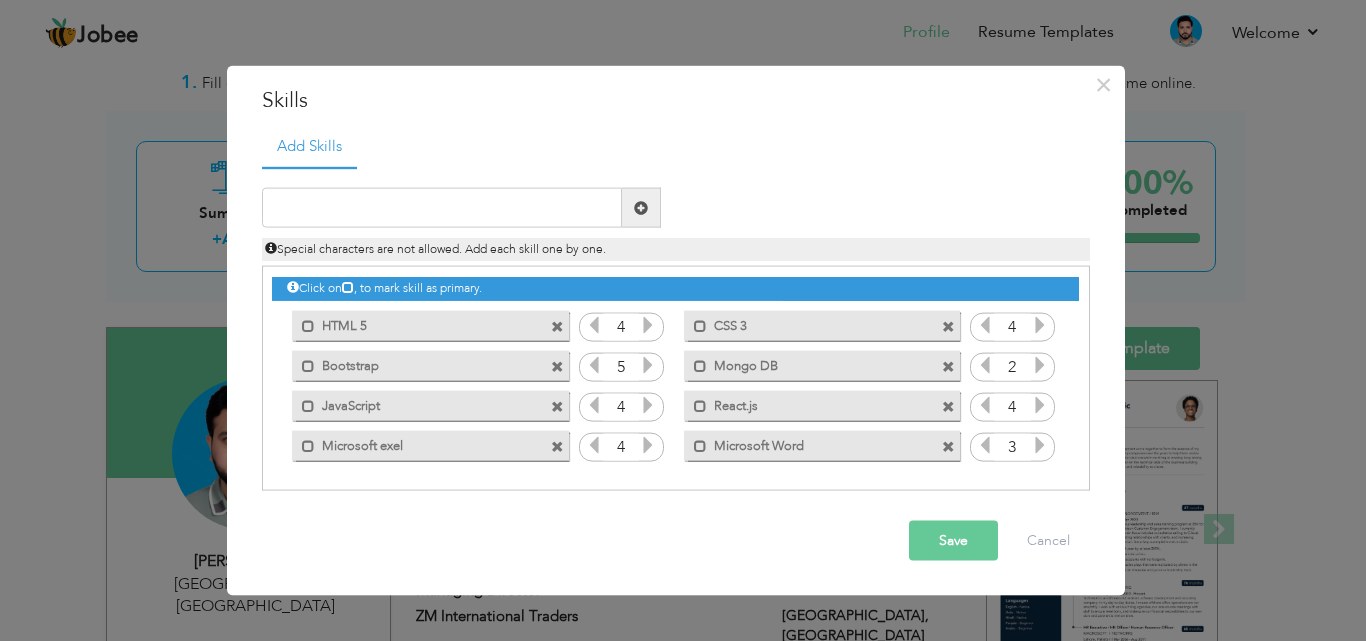 click at bounding box center [1040, 445] 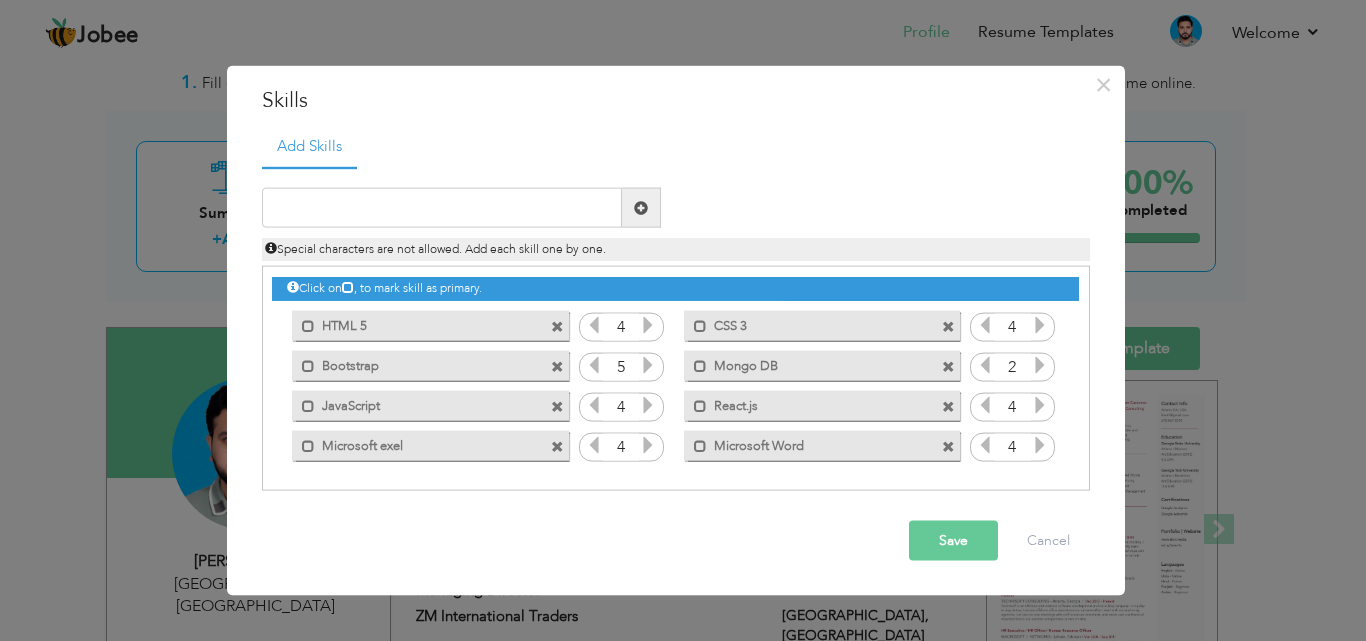 click at bounding box center (1040, 445) 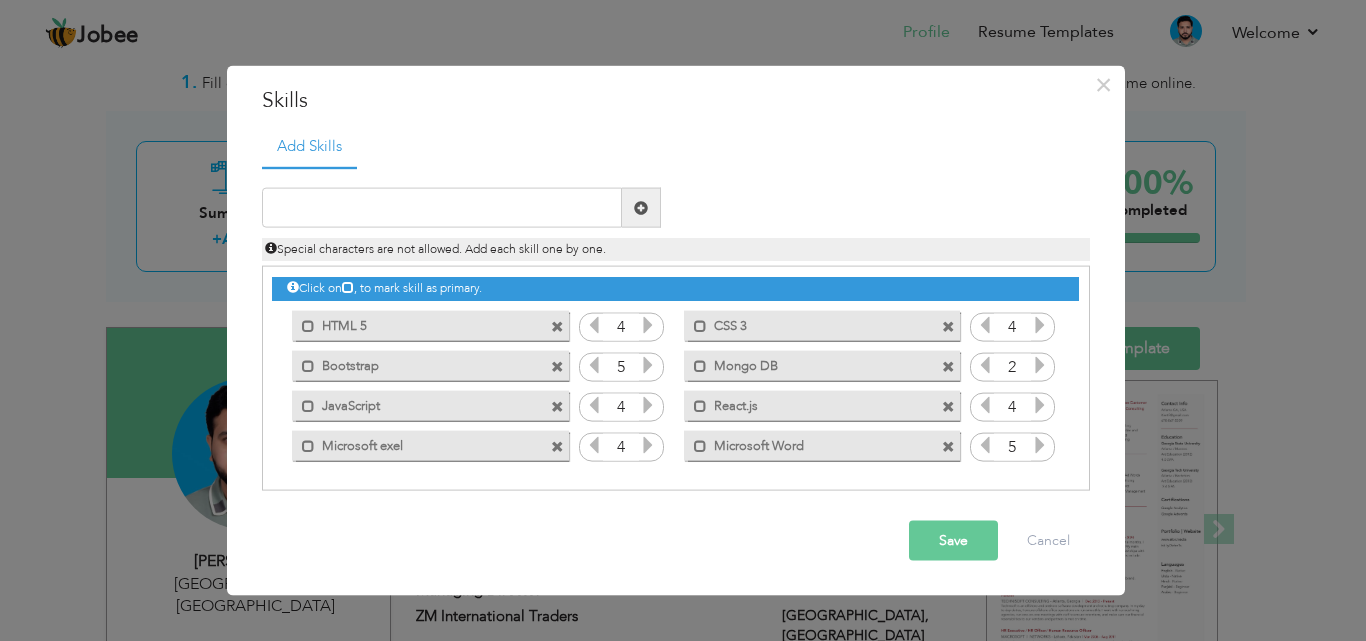 click at bounding box center [985, 445] 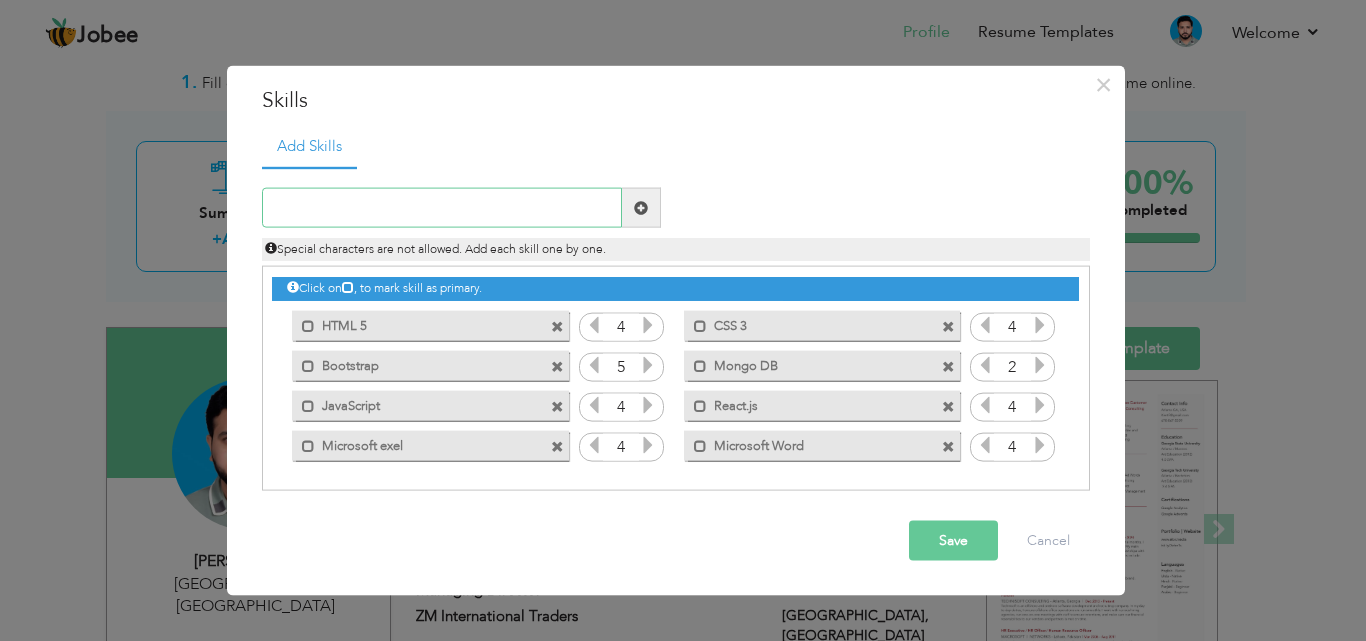 click at bounding box center (442, 208) 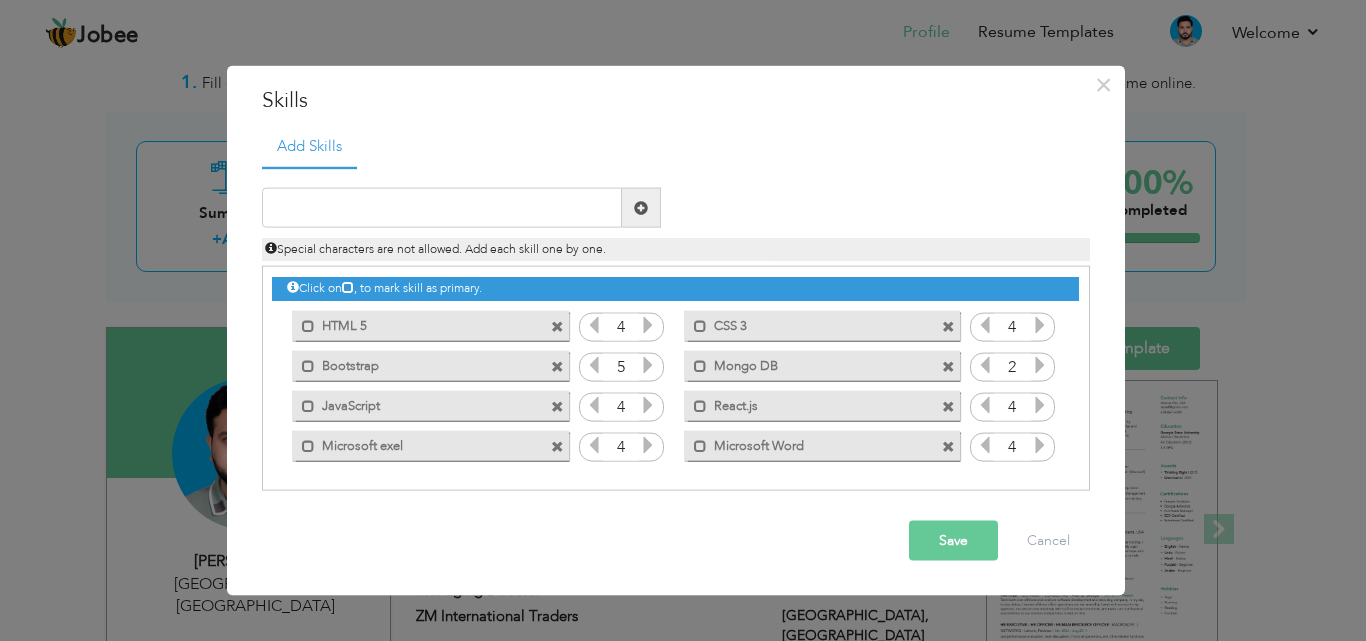 click on "Save" at bounding box center [953, 541] 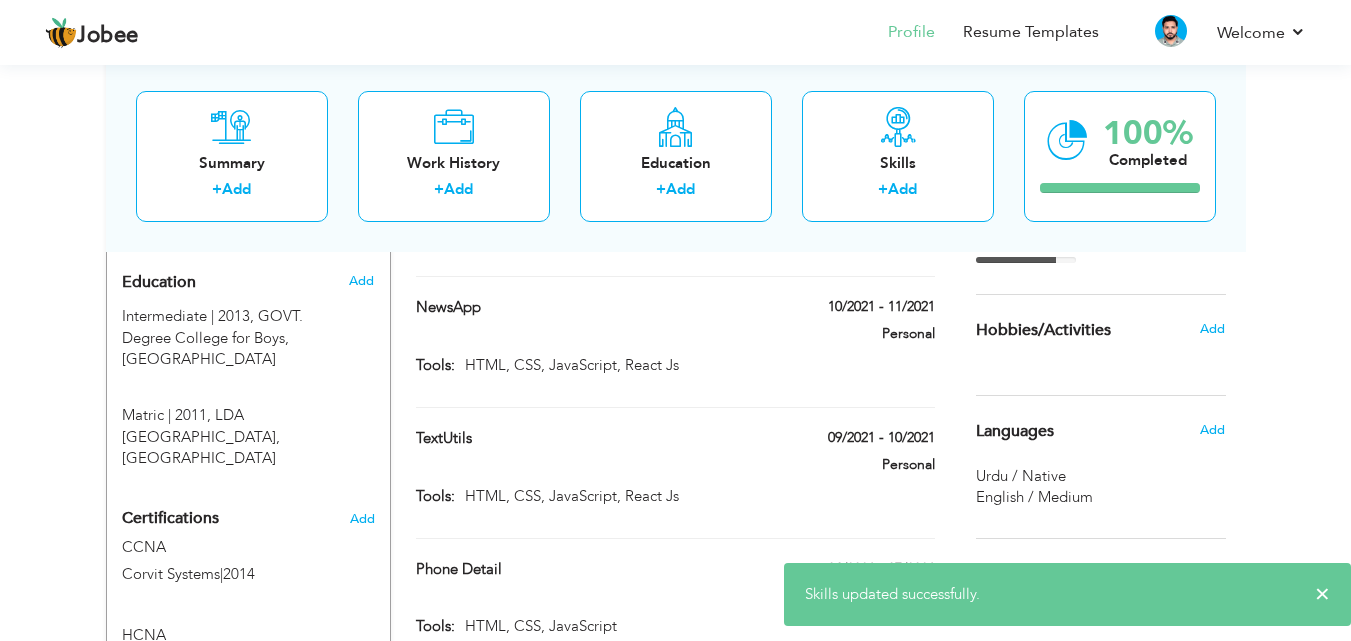 scroll, scrollTop: 872, scrollLeft: 0, axis: vertical 